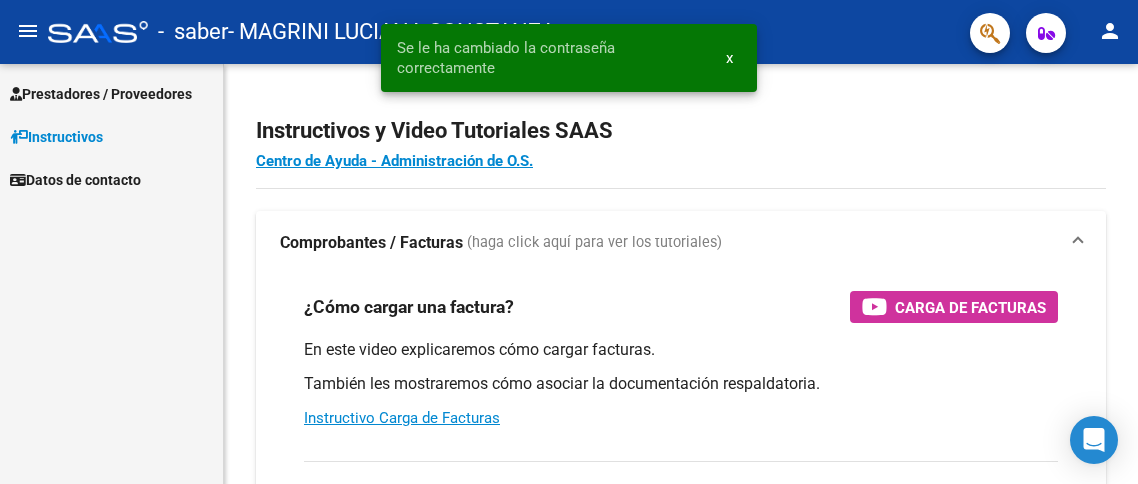 scroll, scrollTop: 0, scrollLeft: 0, axis: both 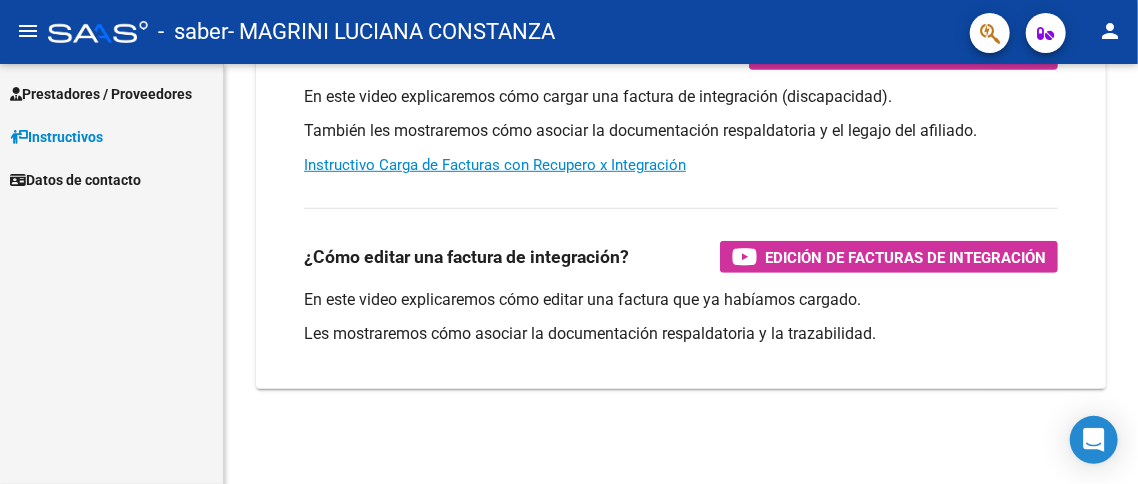 click on "Prestadores / Proveedores" at bounding box center [101, 94] 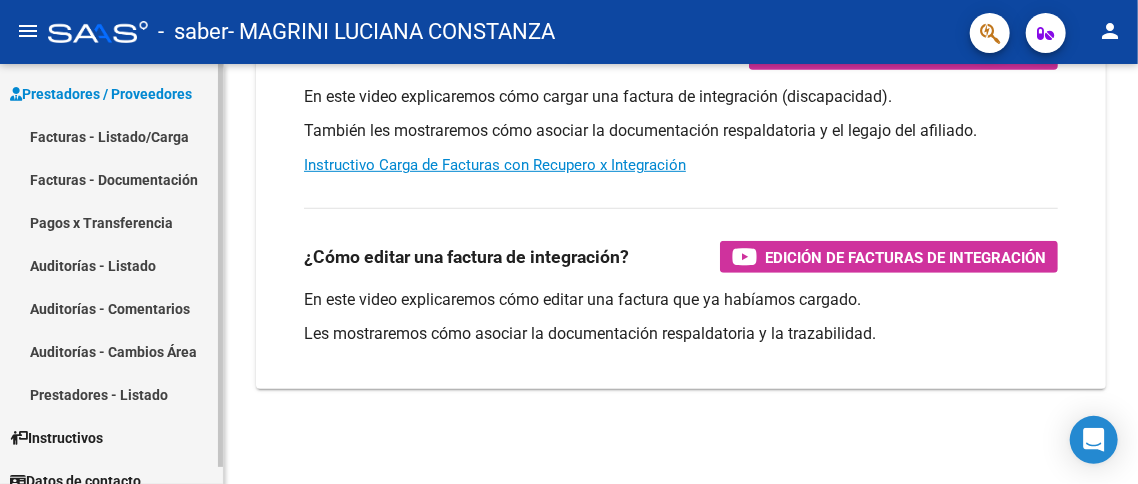 scroll, scrollTop: 17, scrollLeft: 0, axis: vertical 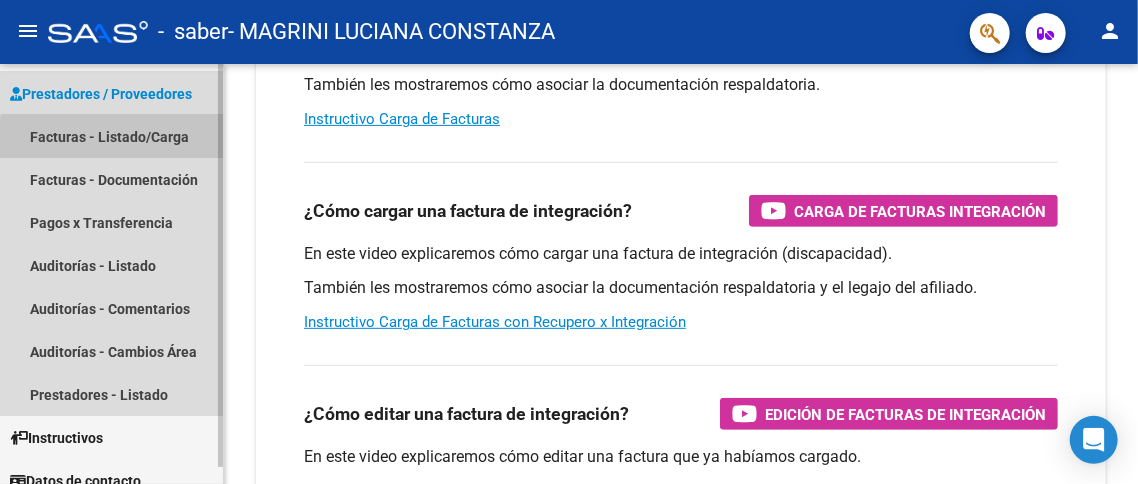 click on "Facturas - Listado/Carga" at bounding box center (111, 136) 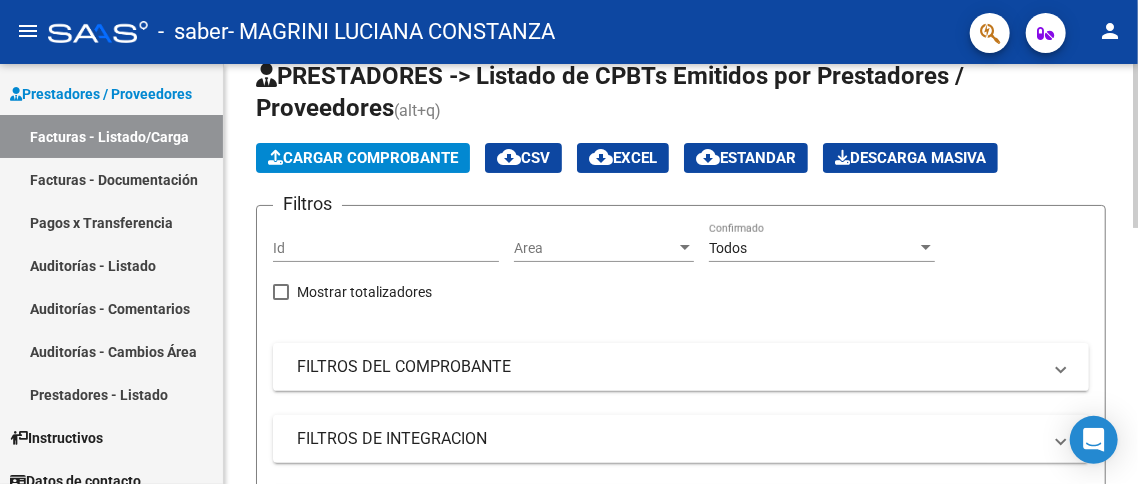 scroll, scrollTop: 100, scrollLeft: 0, axis: vertical 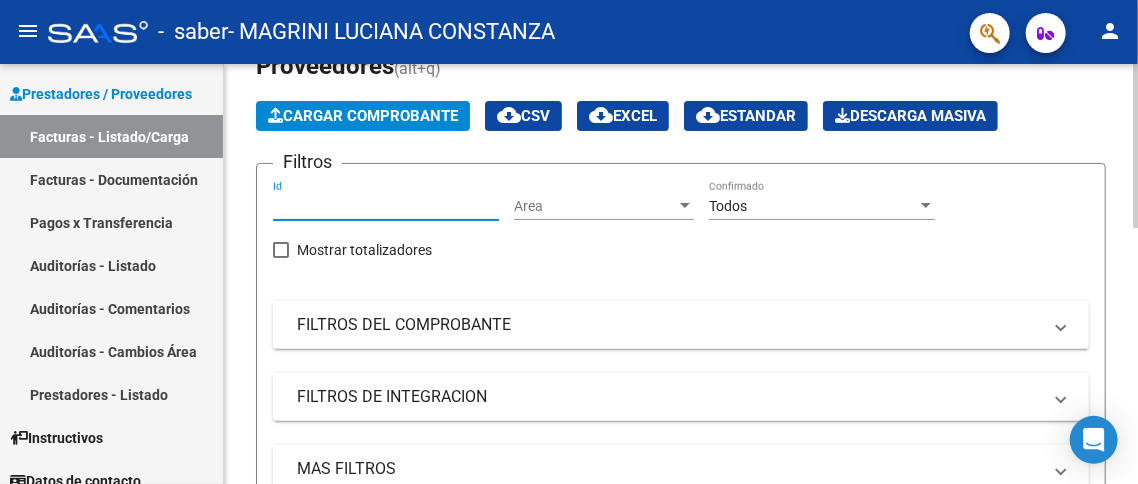 click on "Id" at bounding box center (386, 206) 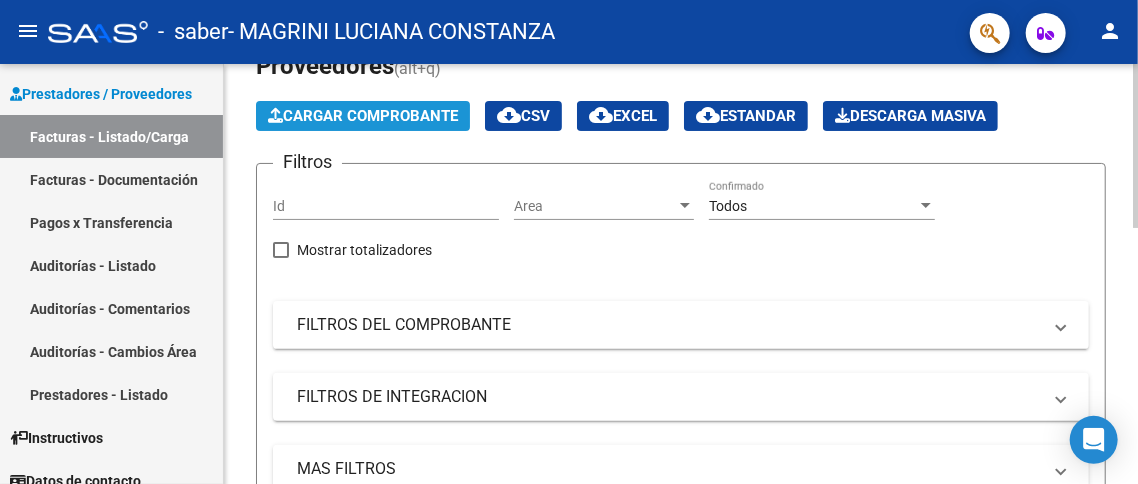 click on "Cargar Comprobante" 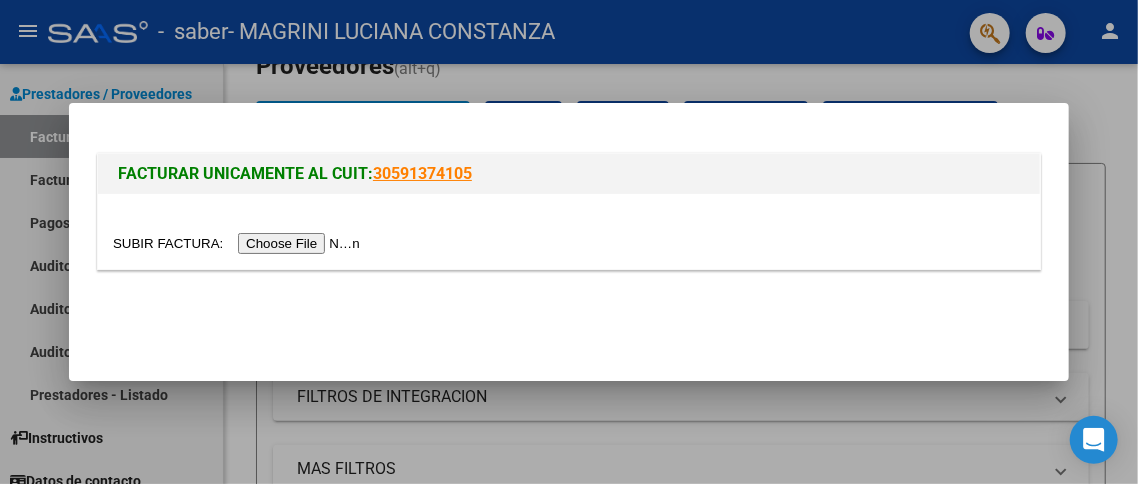 click at bounding box center (239, 243) 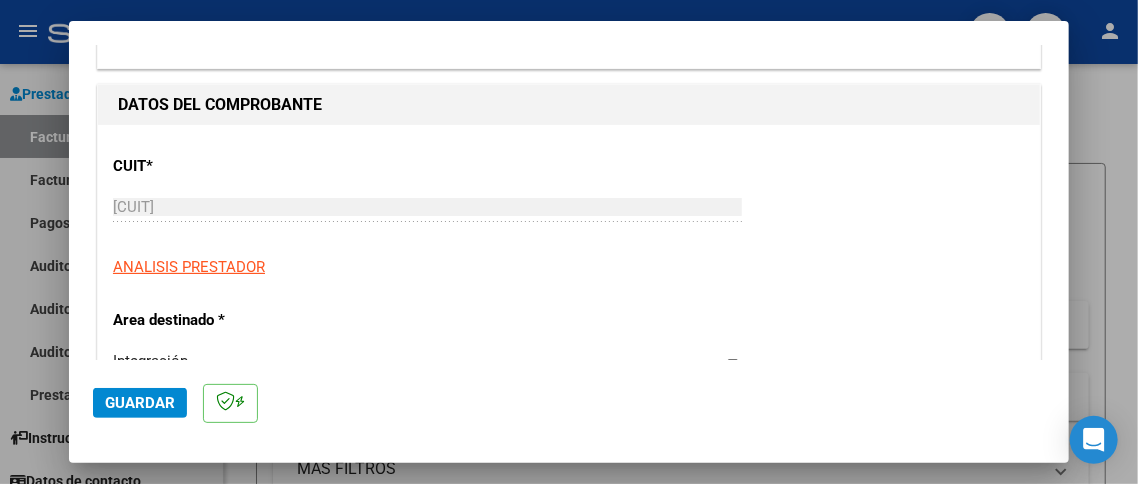 scroll, scrollTop: 200, scrollLeft: 0, axis: vertical 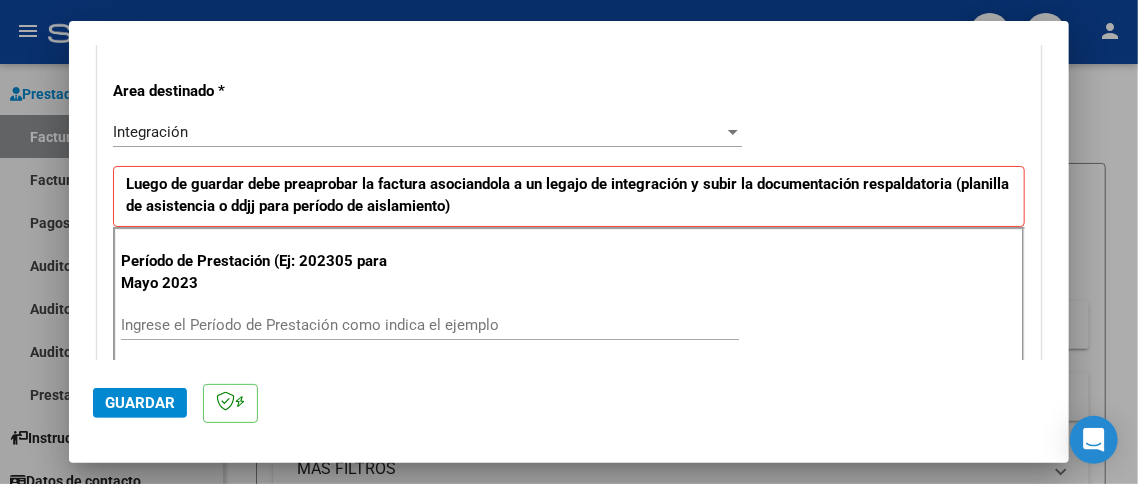 click at bounding box center (733, 132) 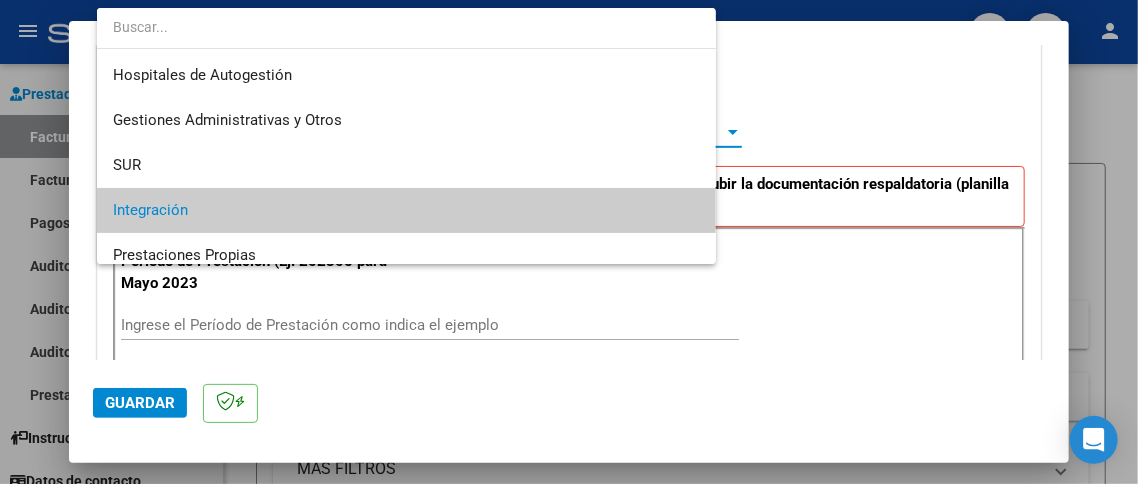 scroll, scrollTop: 79, scrollLeft: 0, axis: vertical 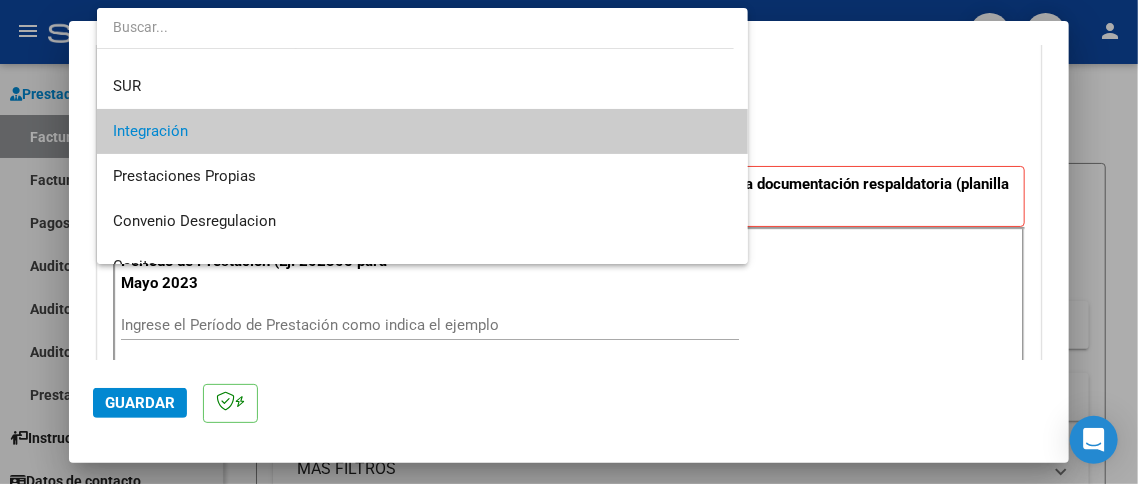 click on "Integración" at bounding box center (423, 131) 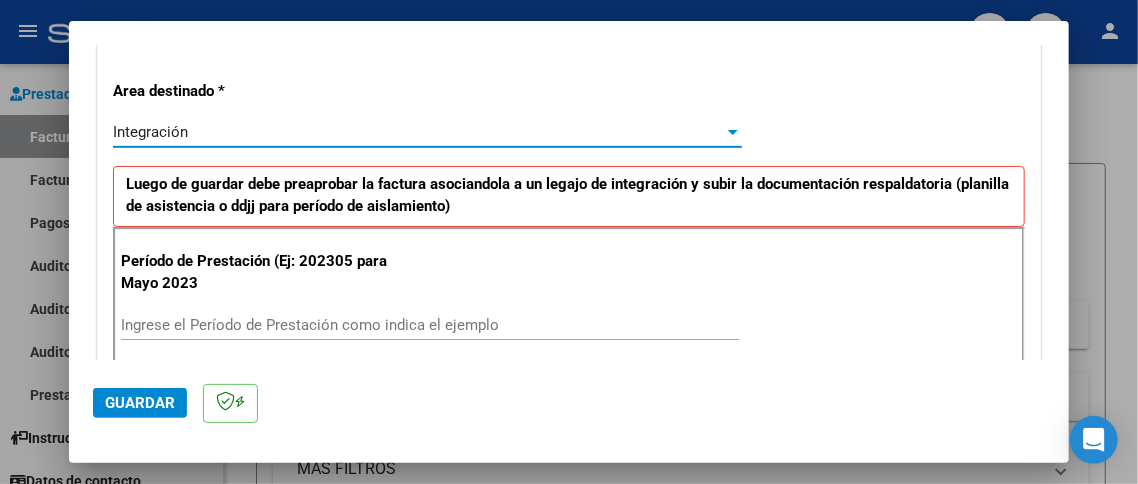 scroll, scrollTop: 500, scrollLeft: 0, axis: vertical 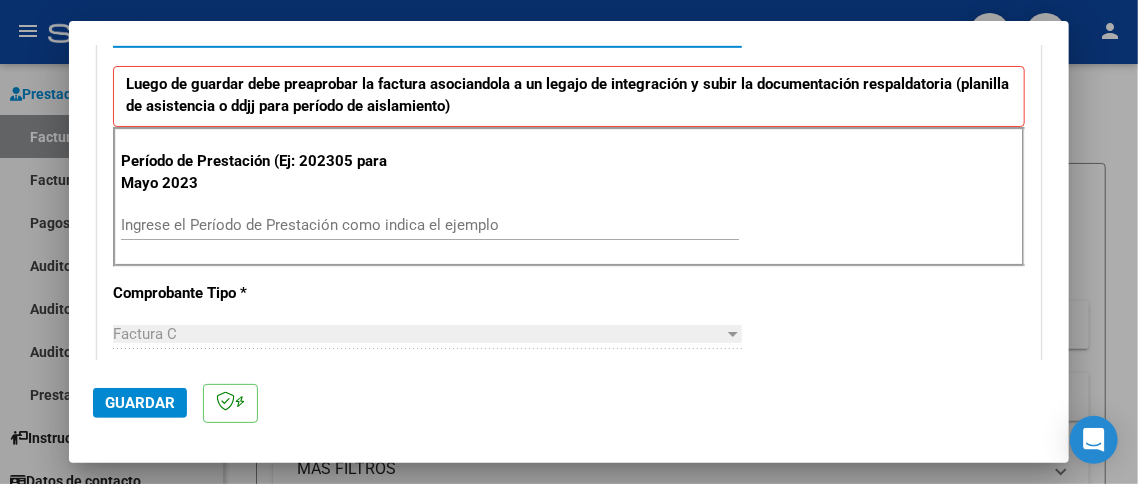 click on "Ingrese el Período de Prestación como indica el ejemplo" at bounding box center [430, 225] 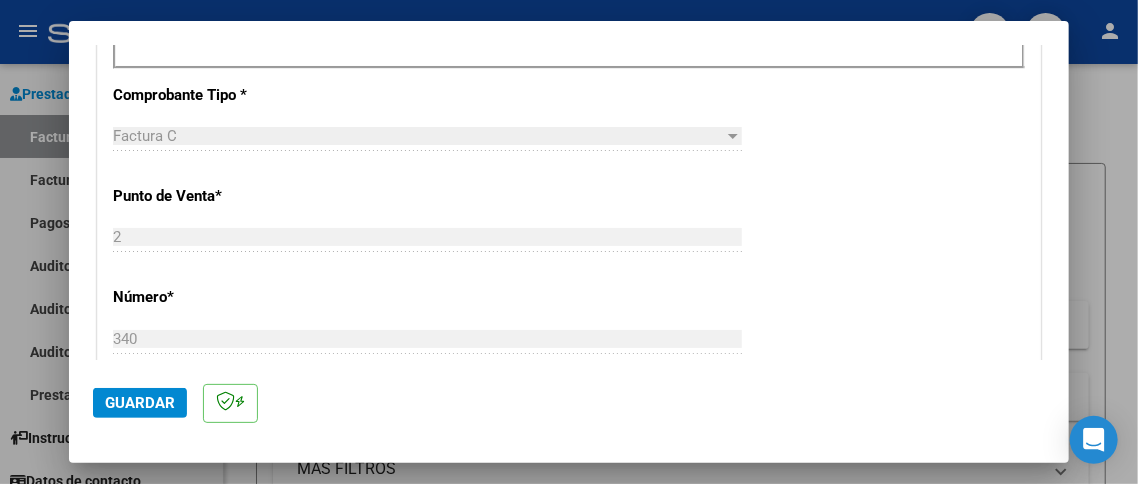 scroll, scrollTop: 699, scrollLeft: 0, axis: vertical 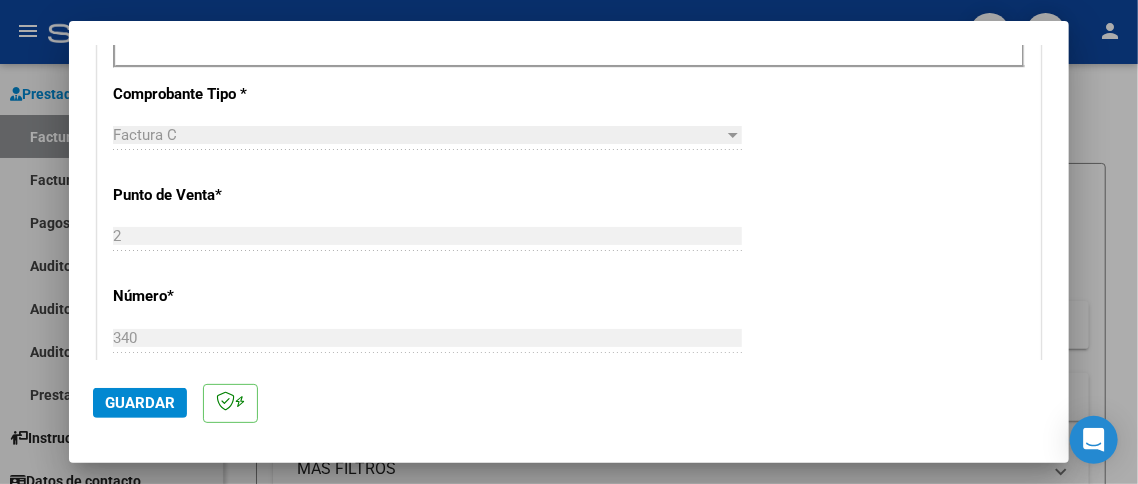 type on "202307" 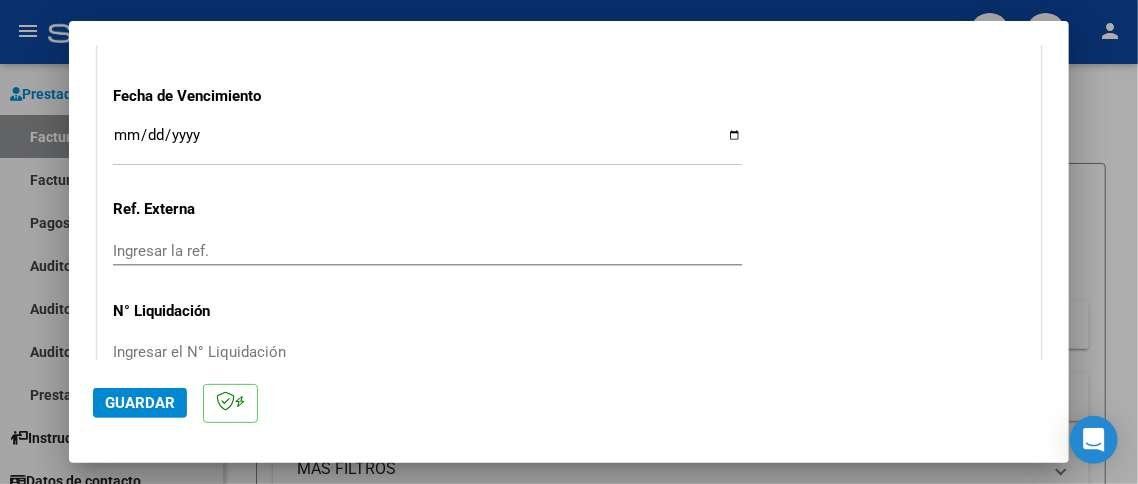 scroll, scrollTop: 1462, scrollLeft: 0, axis: vertical 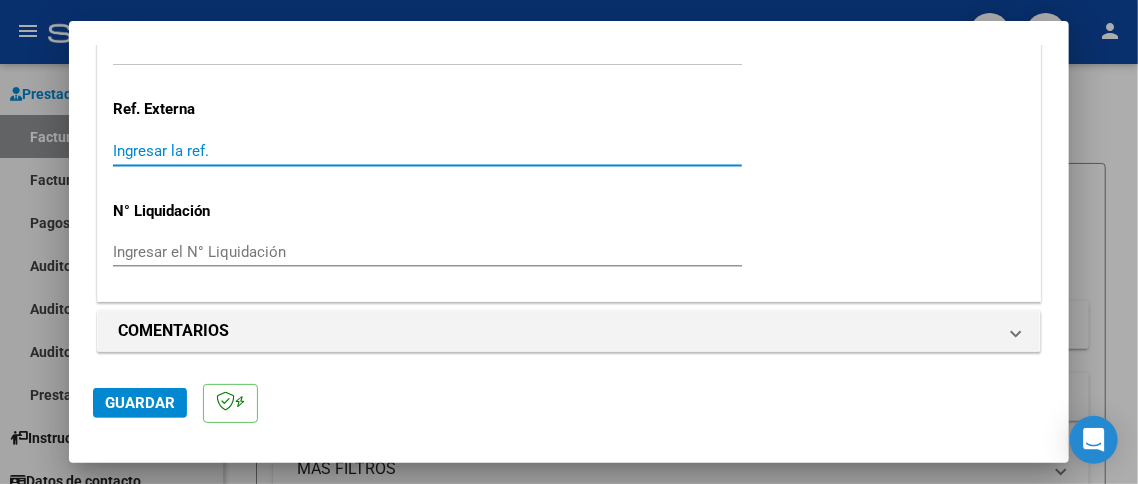 click on "Ingresar la ref." at bounding box center [427, 151] 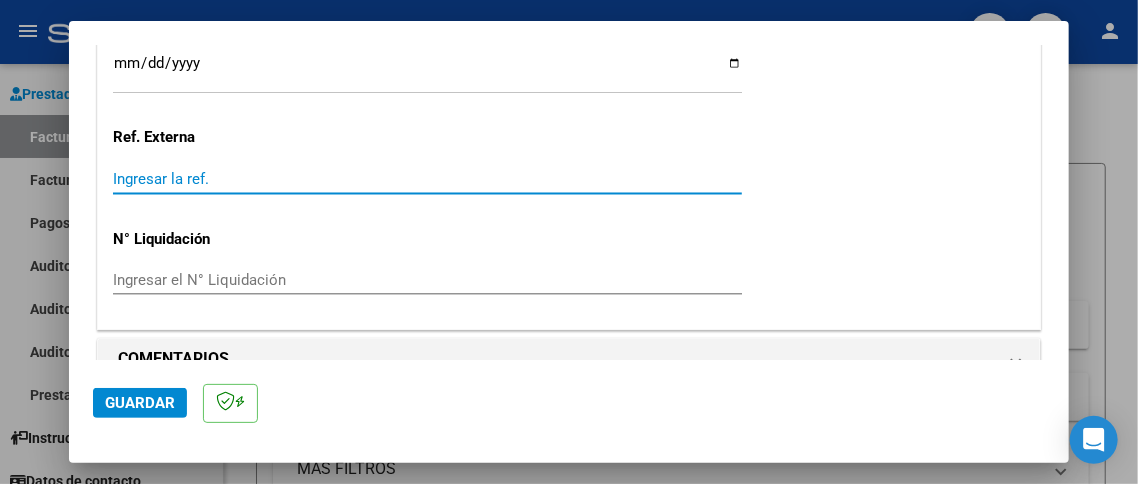 scroll, scrollTop: 1462, scrollLeft: 0, axis: vertical 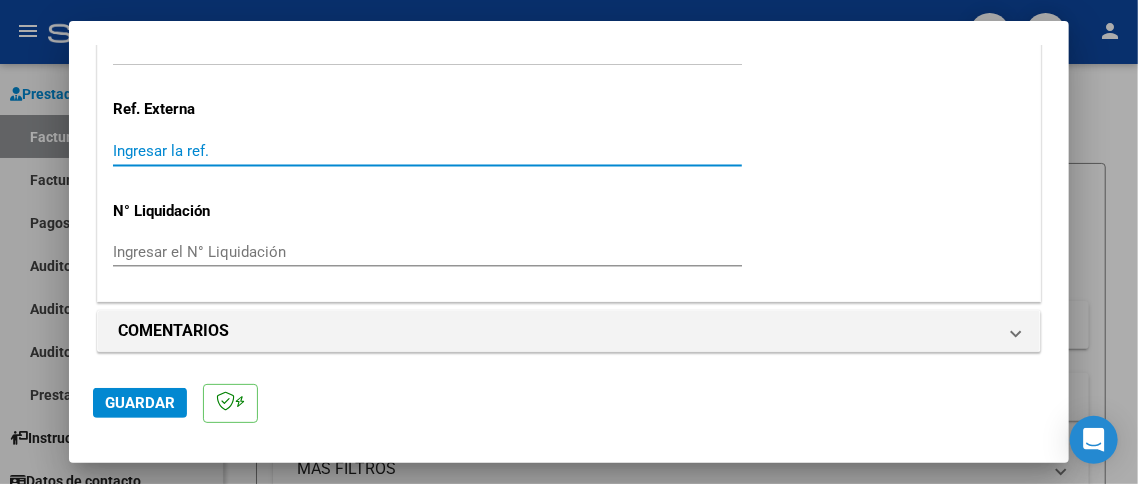 click on "Guardar" 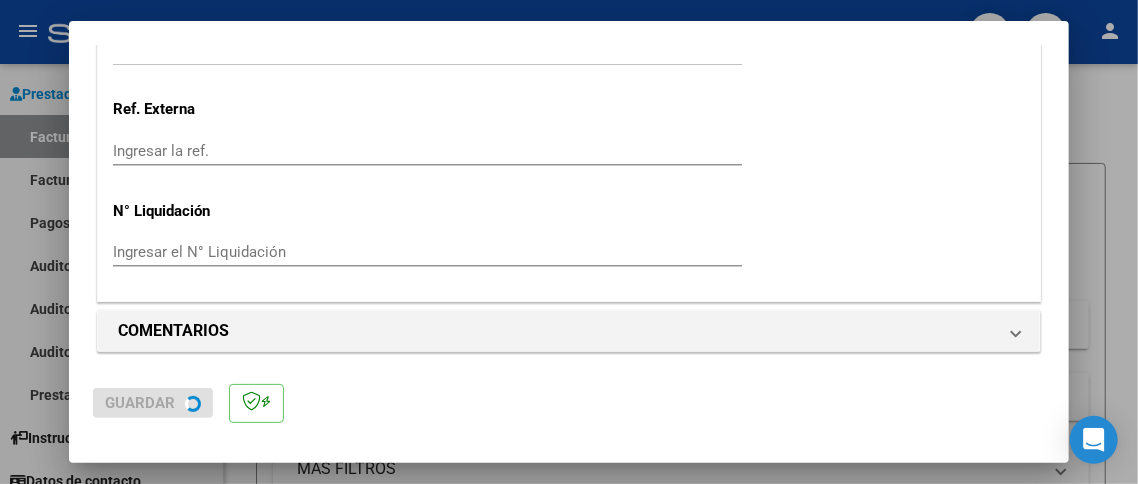 scroll, scrollTop: 0, scrollLeft: 0, axis: both 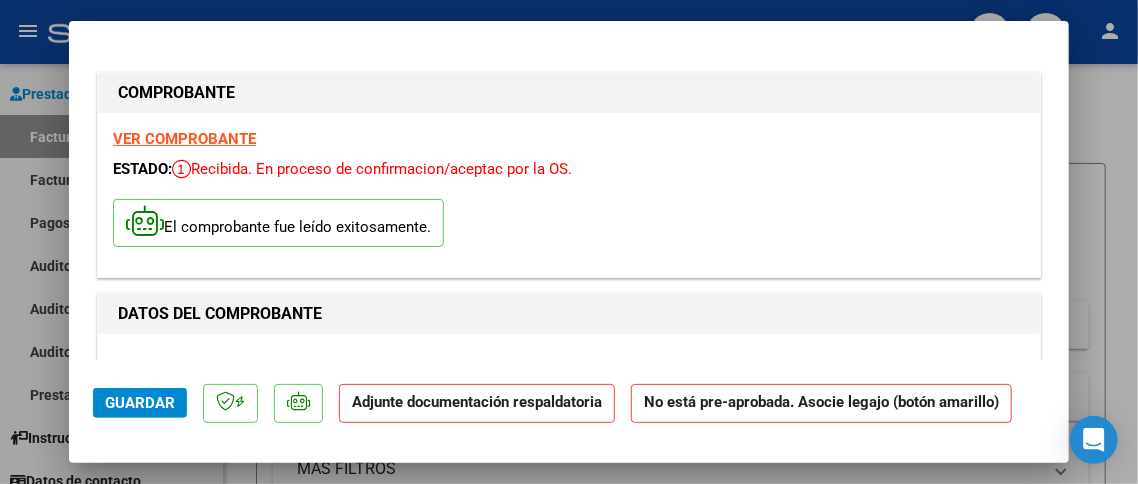 click on "Adjunte documentación respaldatoria" 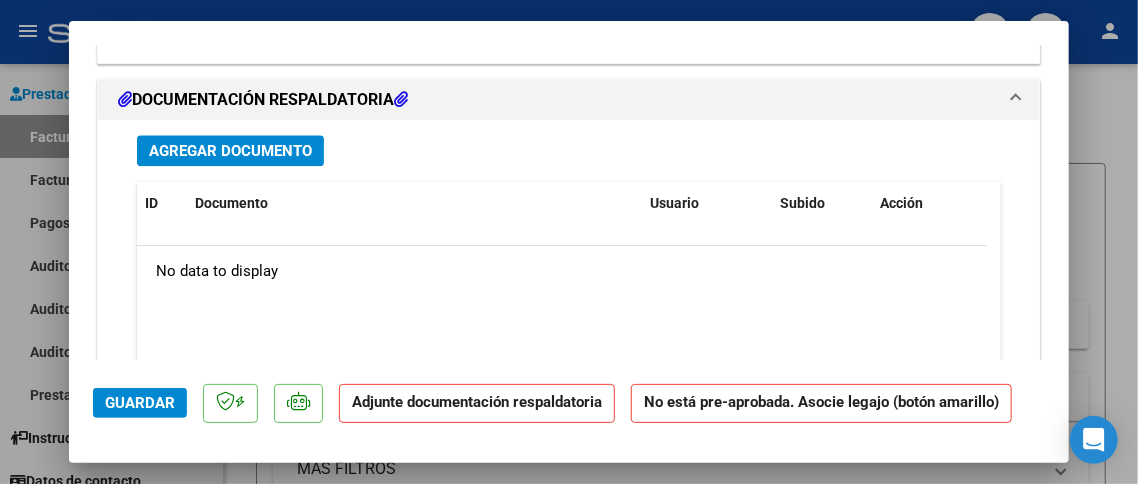 scroll, scrollTop: 1899, scrollLeft: 0, axis: vertical 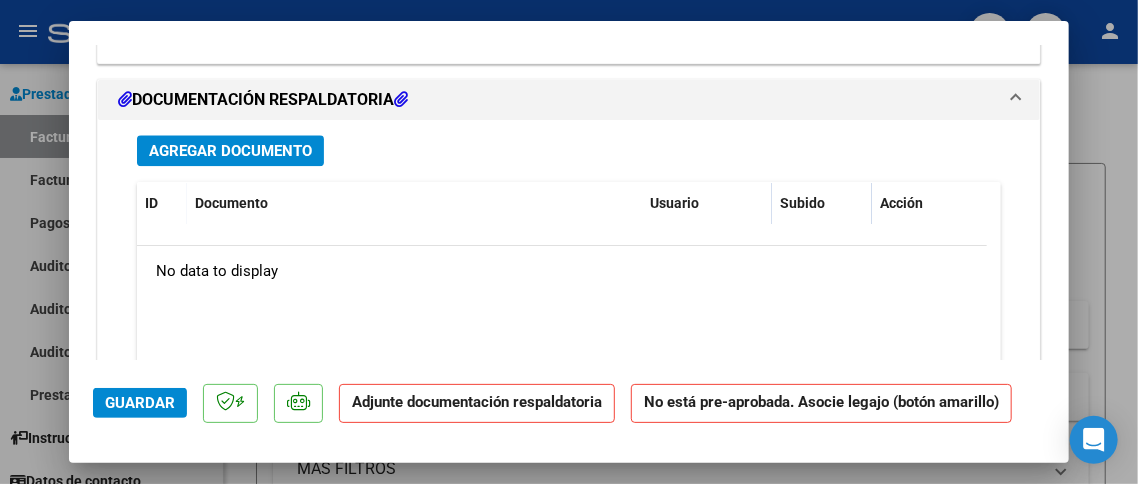click on "Agregar Documento" at bounding box center [230, 151] 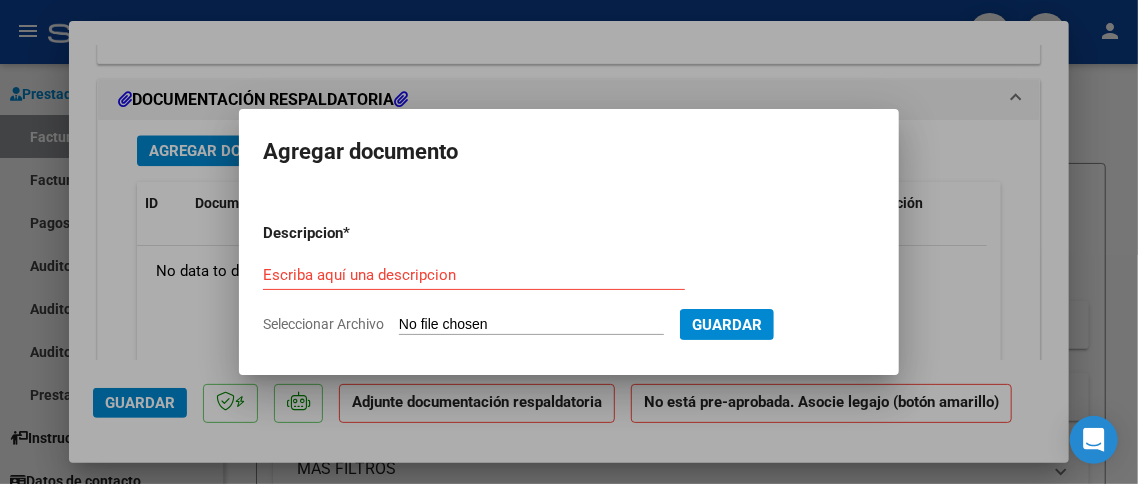 click on "Seleccionar Archivo" at bounding box center [531, 325] 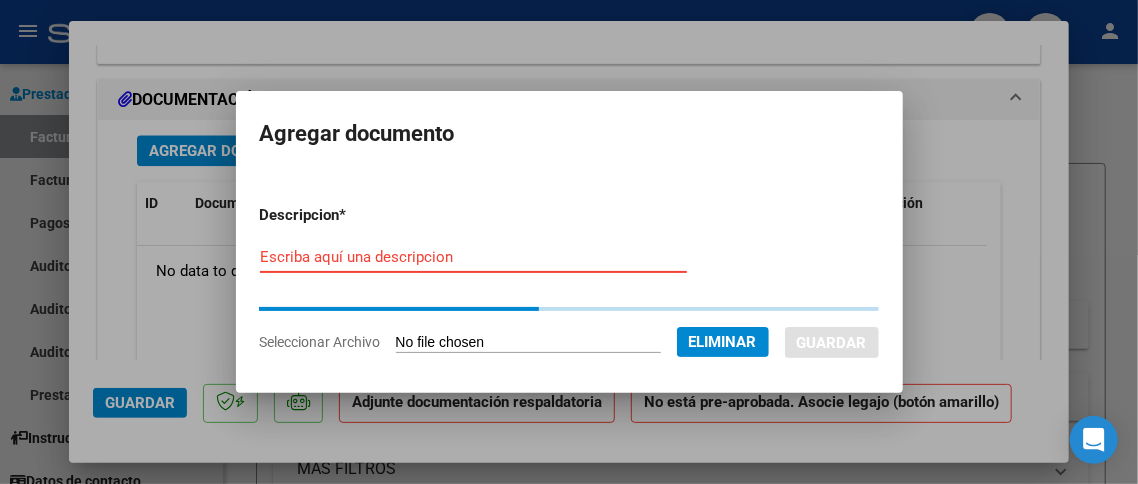 click on "Escriba aquí una descripcion" at bounding box center [473, 257] 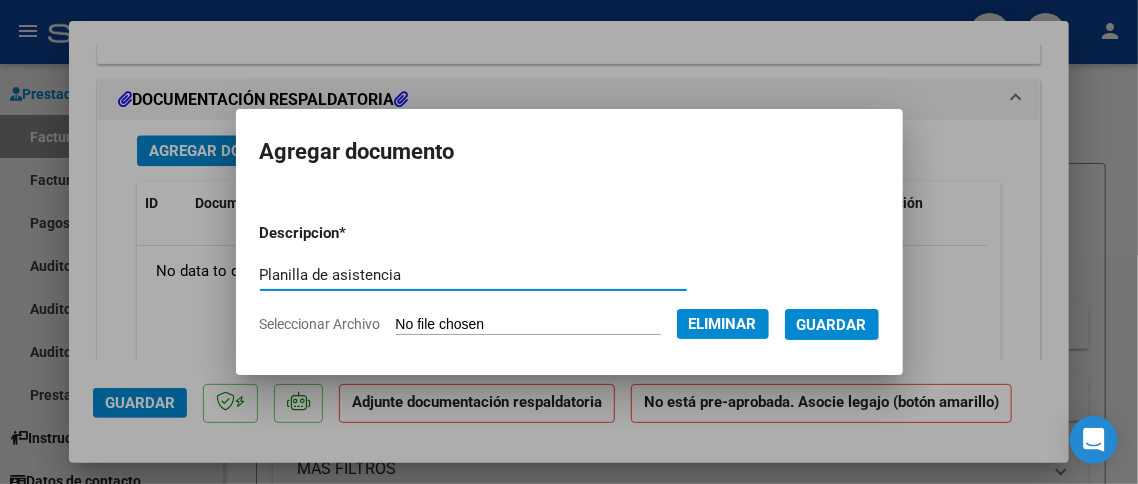 type on "Planilla de asistencia" 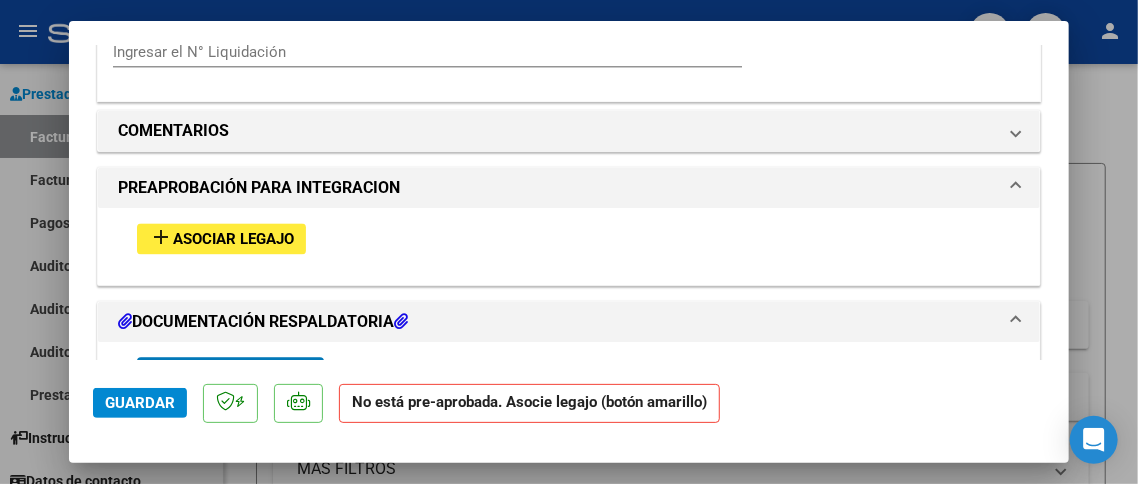 scroll, scrollTop: 1576, scrollLeft: 0, axis: vertical 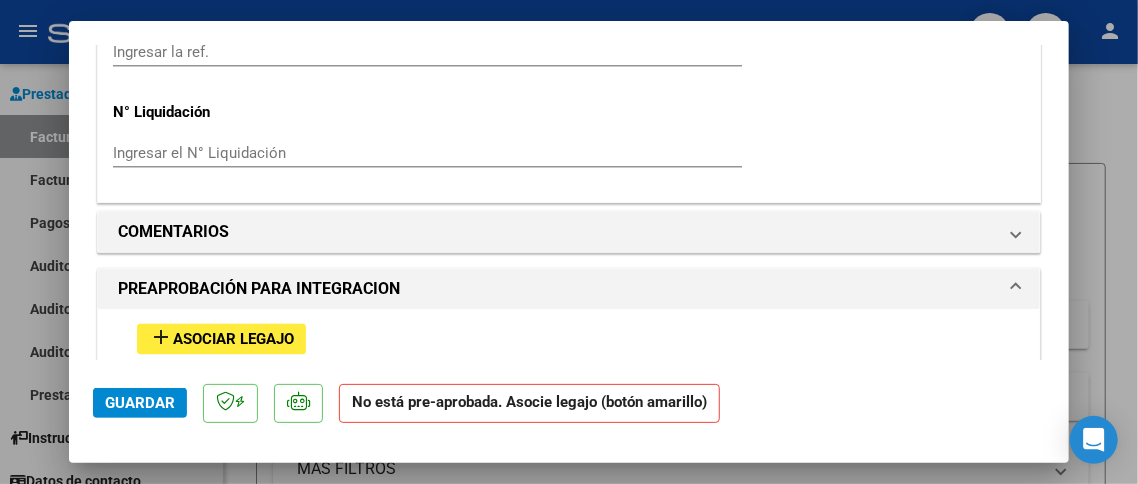 click on "Guardar" 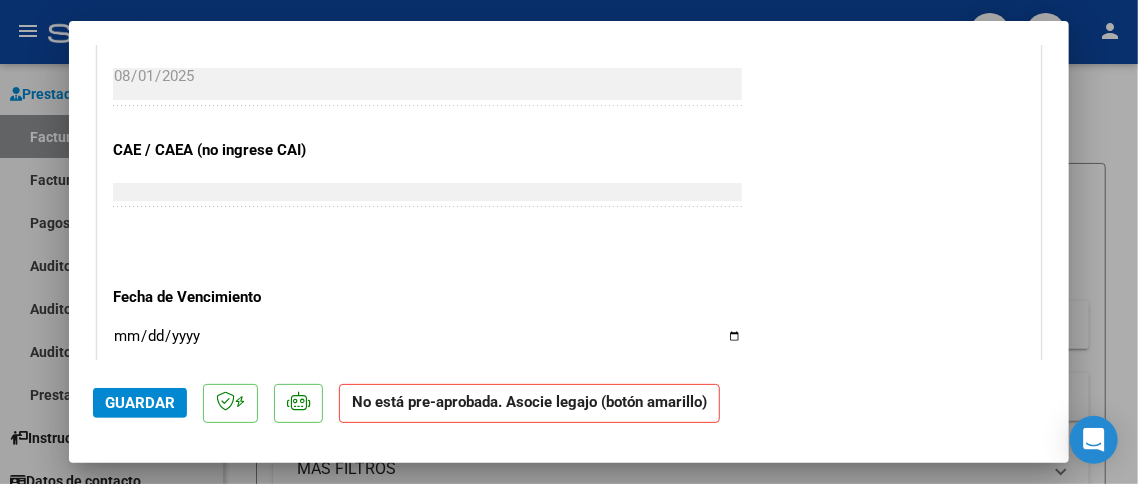 scroll, scrollTop: 1077, scrollLeft: 0, axis: vertical 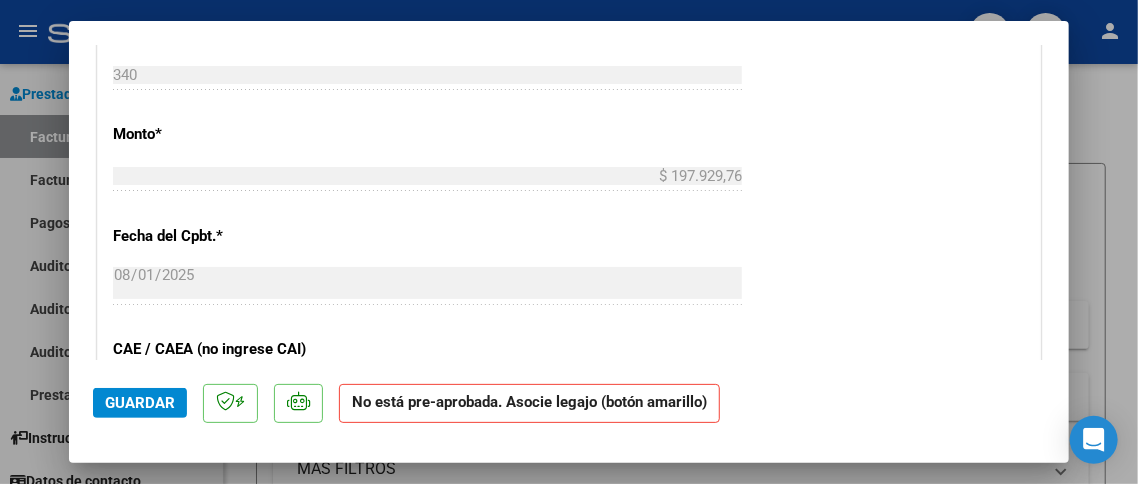click on "CUIT  *   [CUIT] Ingresar CUIT  ANALISIS PRESTADOR  MAGRINI LUCIANA CONSTANZA  ARCA Padrón  Area destinado * Integración Seleccionar Area Período de Prestación (Ej: 202305 para Mayo 2023    [PERIOD] Ingrese el Período de Prestación como indica el ejemplo   Comprobante Tipo * Factura C Seleccionar Tipo Punto de Venta  *   2 Ingresar el Nro.  Número  *   340 Ingresar el Nro.  Monto  *   $ 197.929,76 Ingresar el monto  Fecha del Cpbt.  *   2025-08-01 Ingresar la fecha  CAE / CAEA (no ingrese CAI)    [CAE] Ingresar el CAE o CAEA (no ingrese CAI)  Fecha de Vencimiento    Ingresar la fecha  Ref. Externa    Ingresar la ref.  N° Liquidación    Ingresar el N° Liquidación" at bounding box center (569, 79) 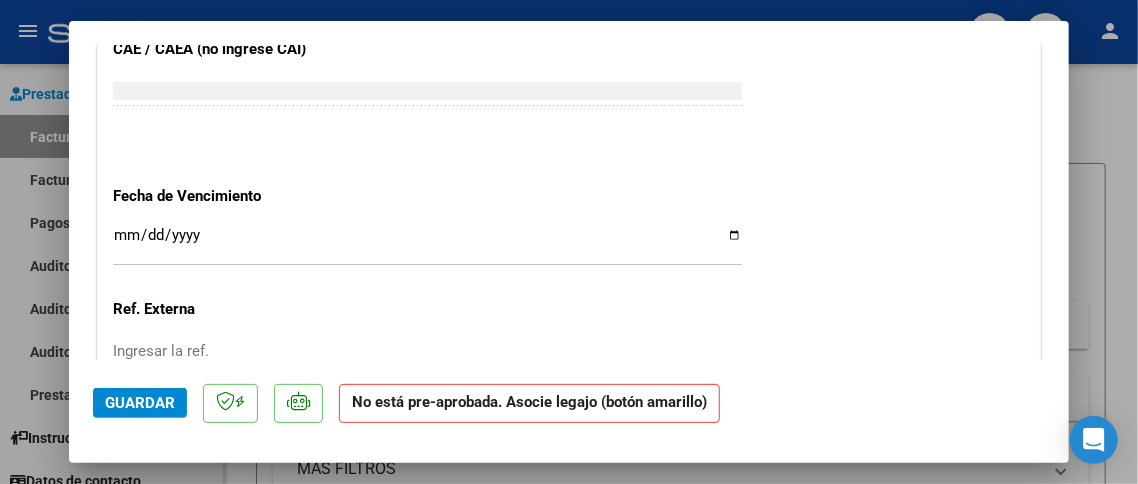 scroll, scrollTop: 1377, scrollLeft: 0, axis: vertical 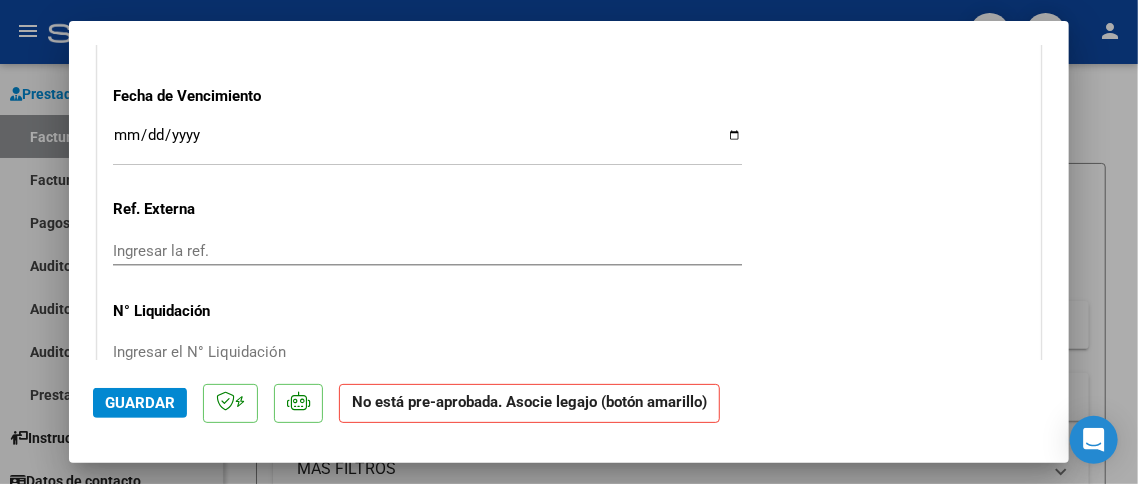 click on "Ingresar la fecha" at bounding box center (427, 143) 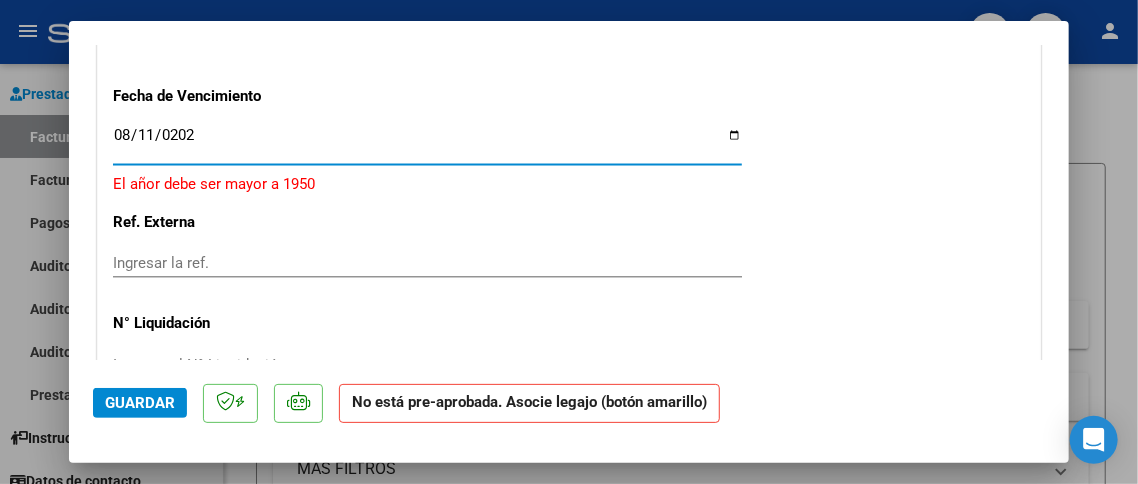type on "2025-08-11" 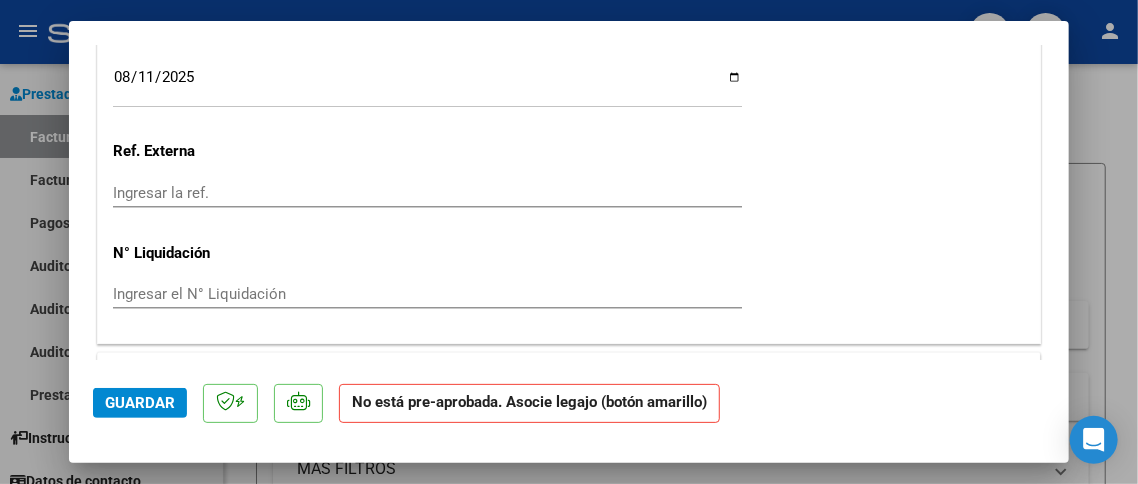 scroll, scrollTop: 1377, scrollLeft: 0, axis: vertical 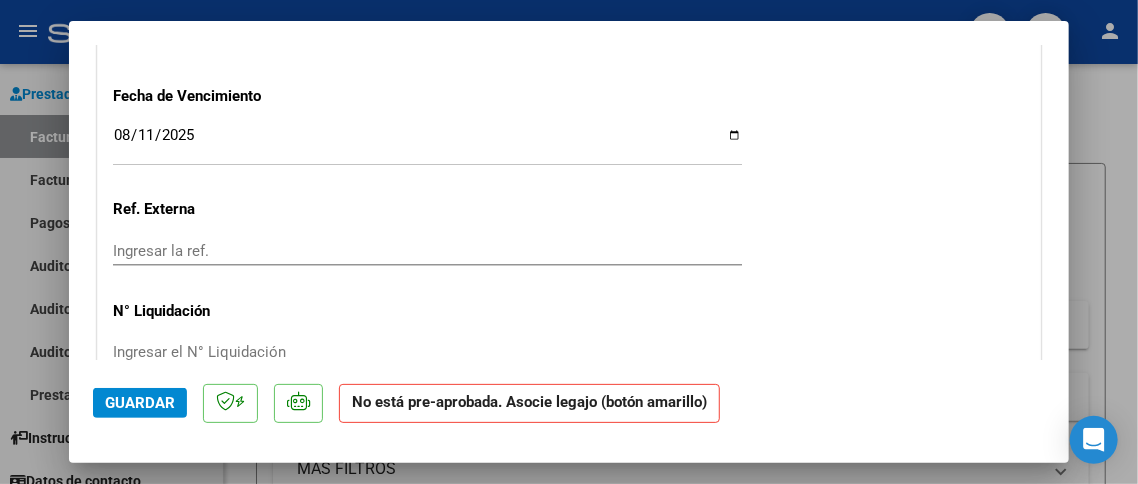 click on "Guardar" 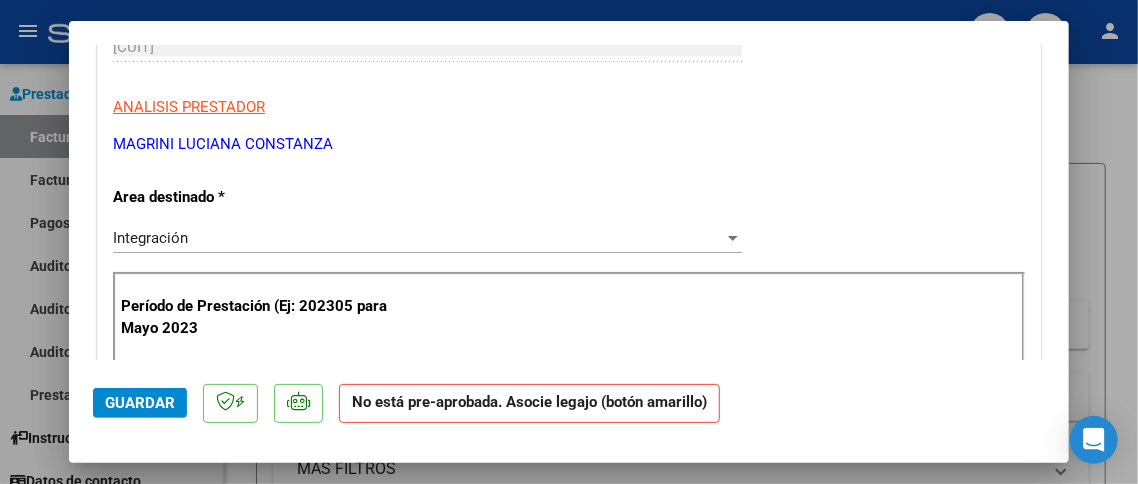 scroll, scrollTop: 277, scrollLeft: 0, axis: vertical 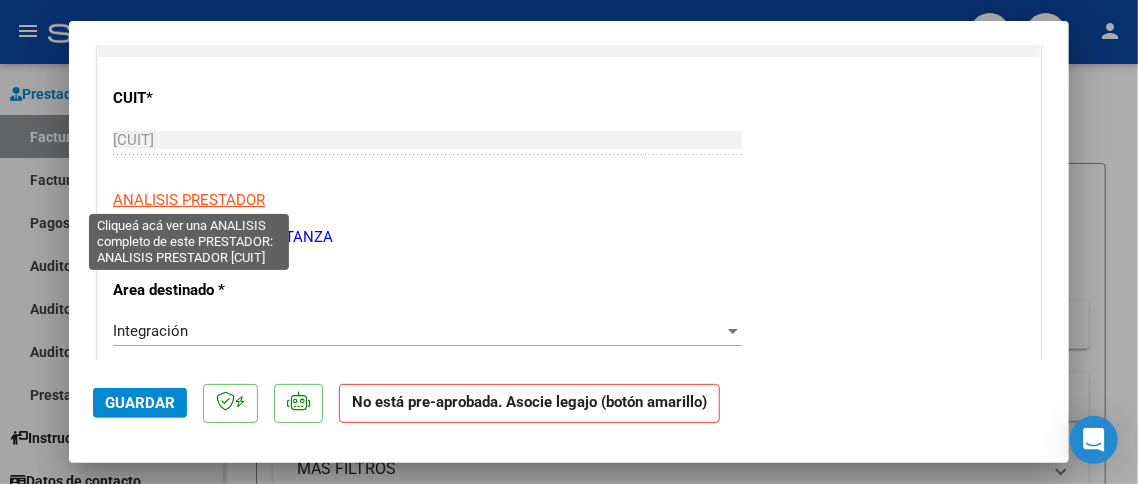 click on "ANALISIS PRESTADOR" at bounding box center [189, 200] 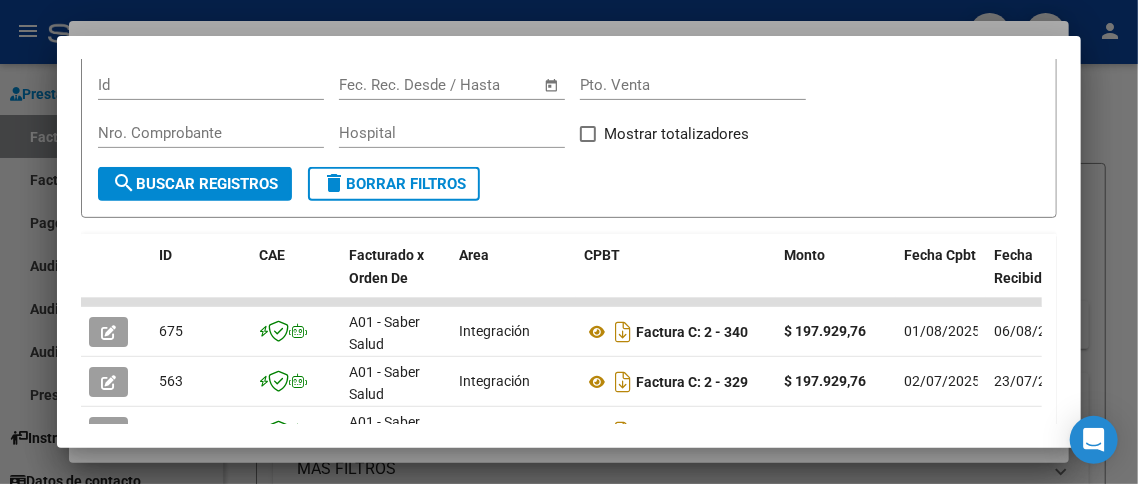 scroll, scrollTop: 400, scrollLeft: 0, axis: vertical 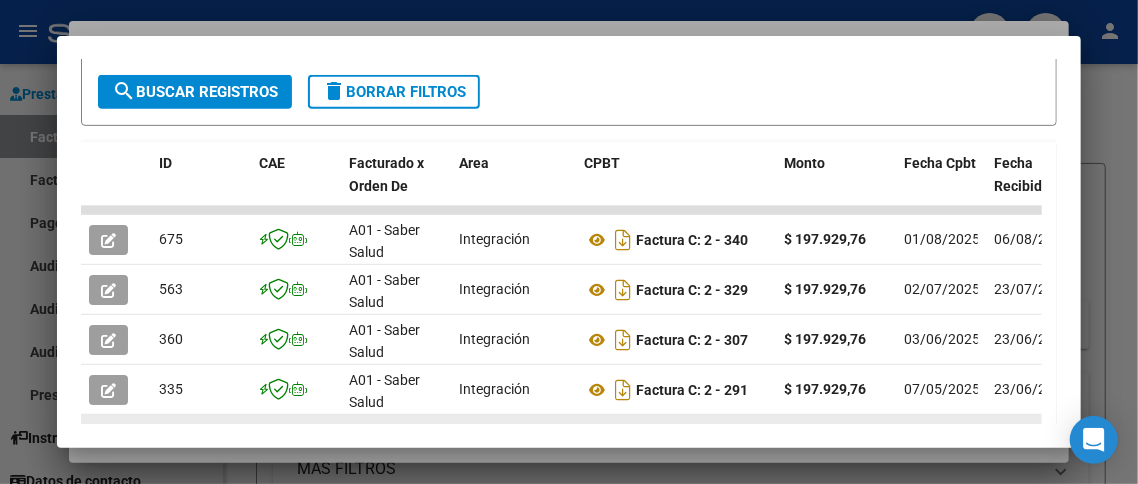 drag, startPoint x: 108, startPoint y: 422, endPoint x: 129, endPoint y: 417, distance: 21.587032 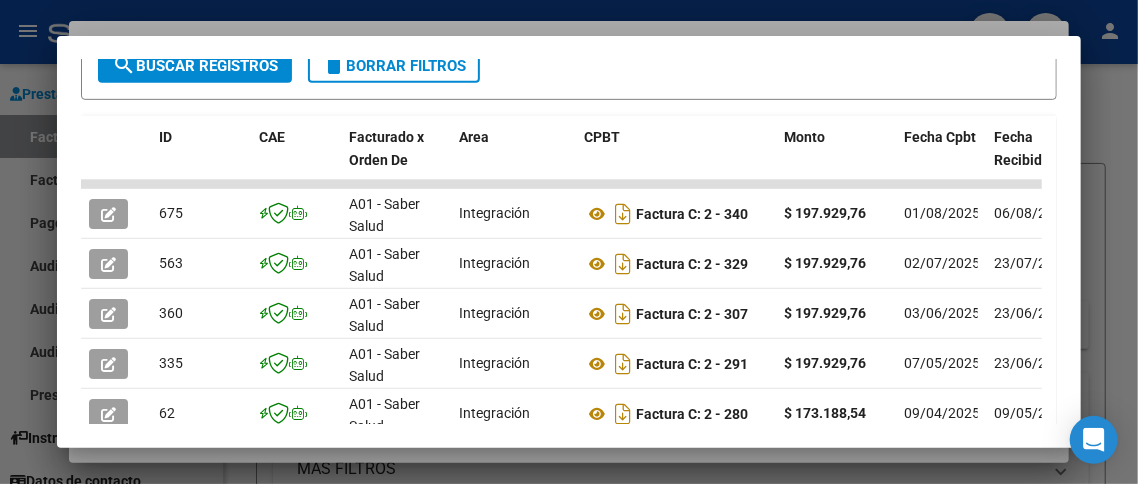 scroll, scrollTop: 391, scrollLeft: 0, axis: vertical 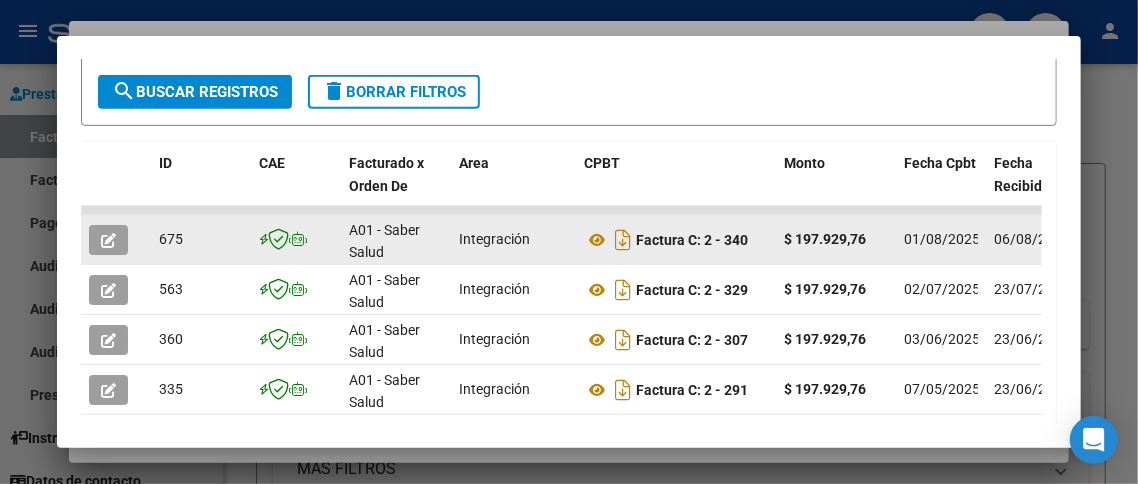 drag, startPoint x: 1024, startPoint y: 245, endPoint x: 810, endPoint y: 249, distance: 214.03738 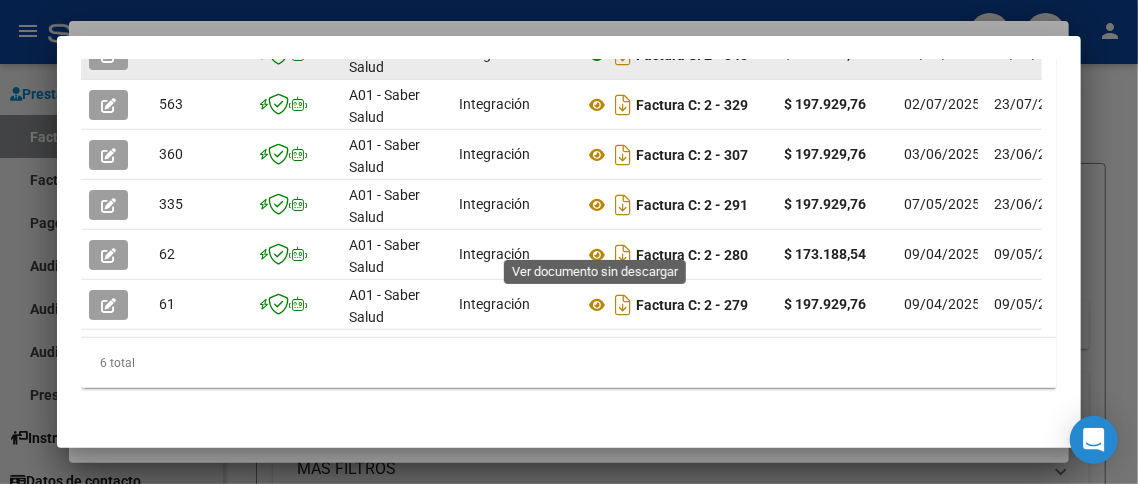 scroll, scrollTop: 590, scrollLeft: 0, axis: vertical 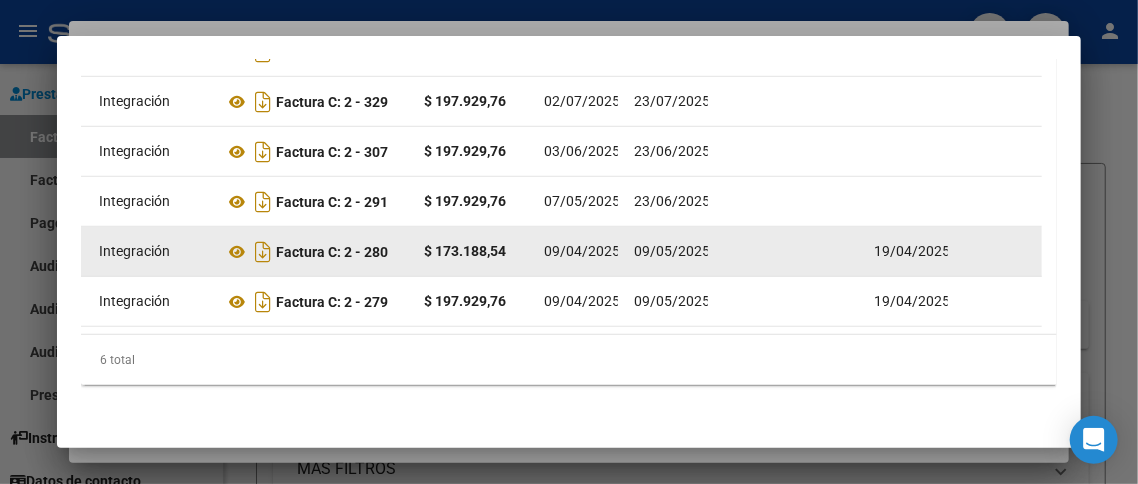 click 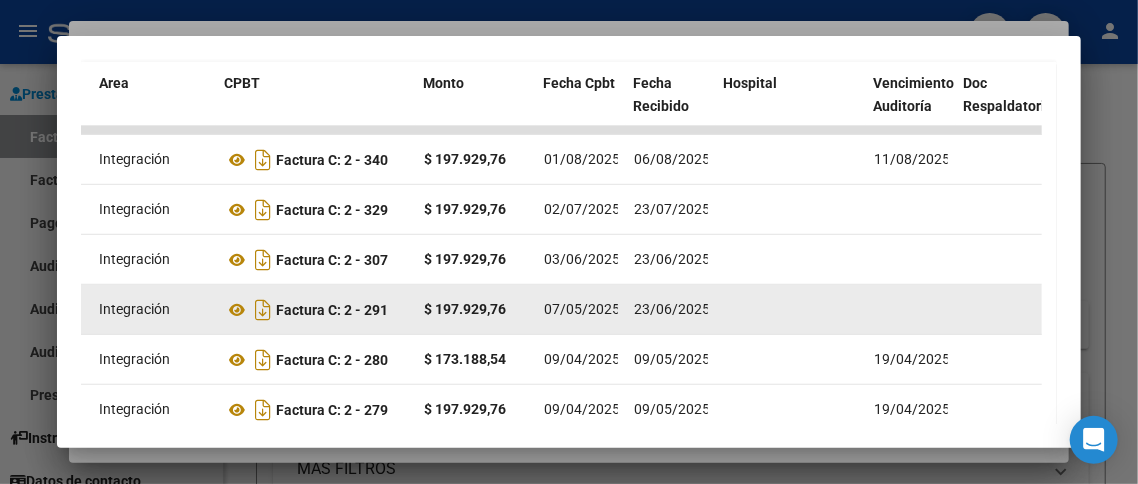 scroll, scrollTop: 590, scrollLeft: 0, axis: vertical 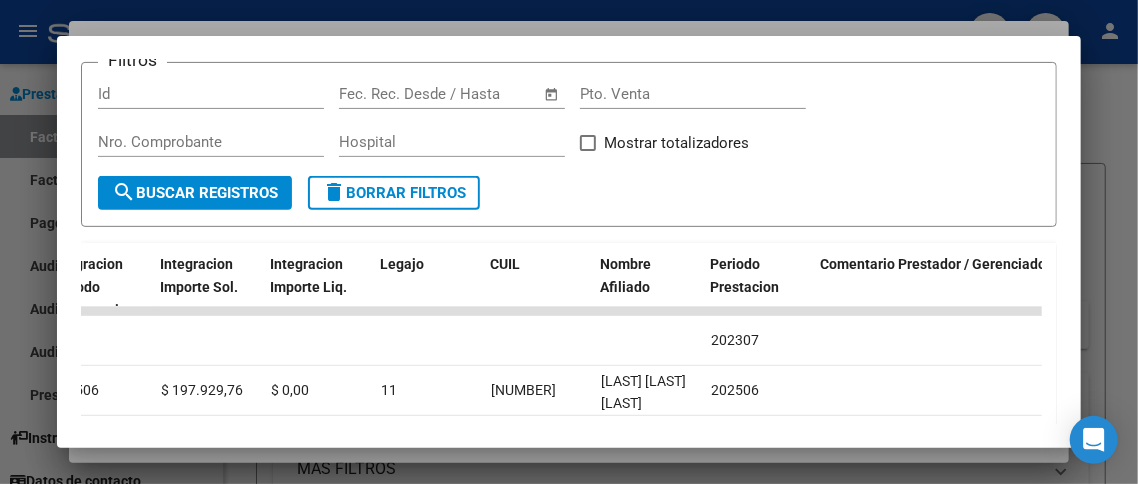 click at bounding box center (569, 242) 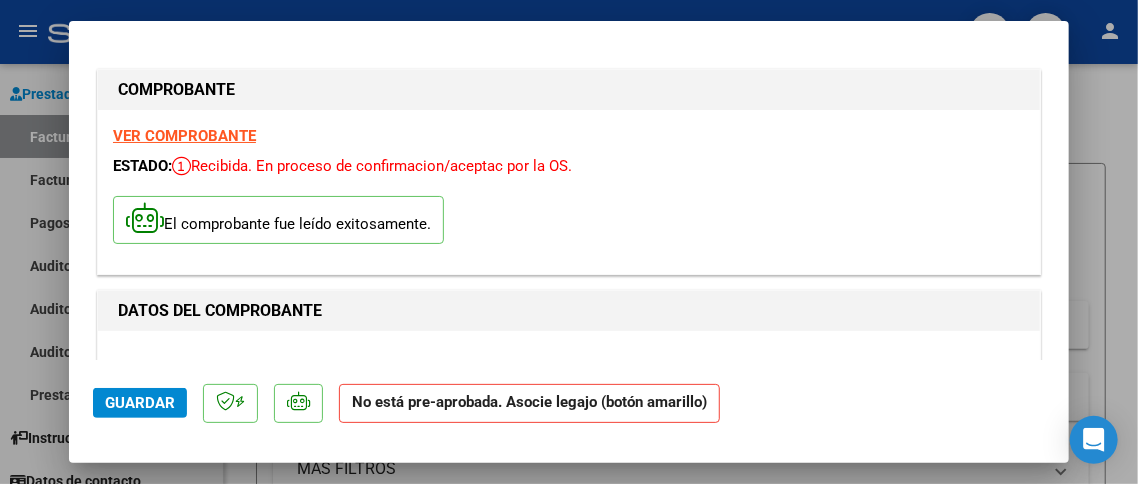 scroll, scrollTop: 0, scrollLeft: 0, axis: both 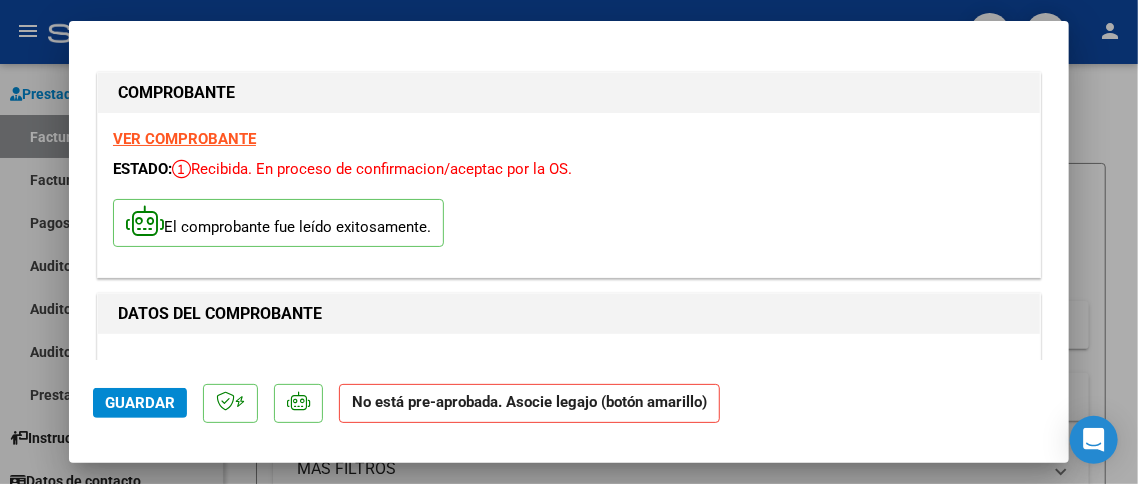 click on "VER COMPROBANTE" at bounding box center (184, 139) 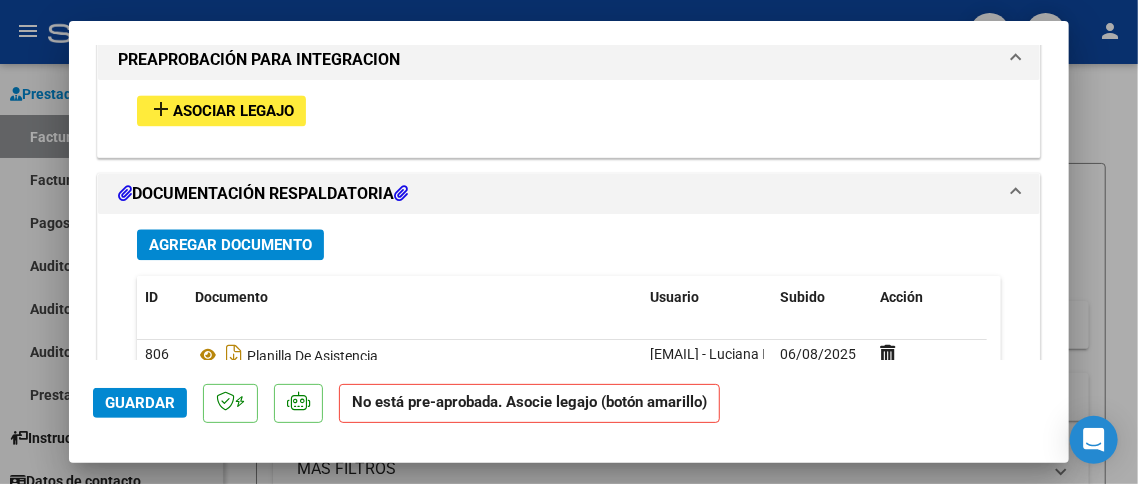 scroll, scrollTop: 1777, scrollLeft: 0, axis: vertical 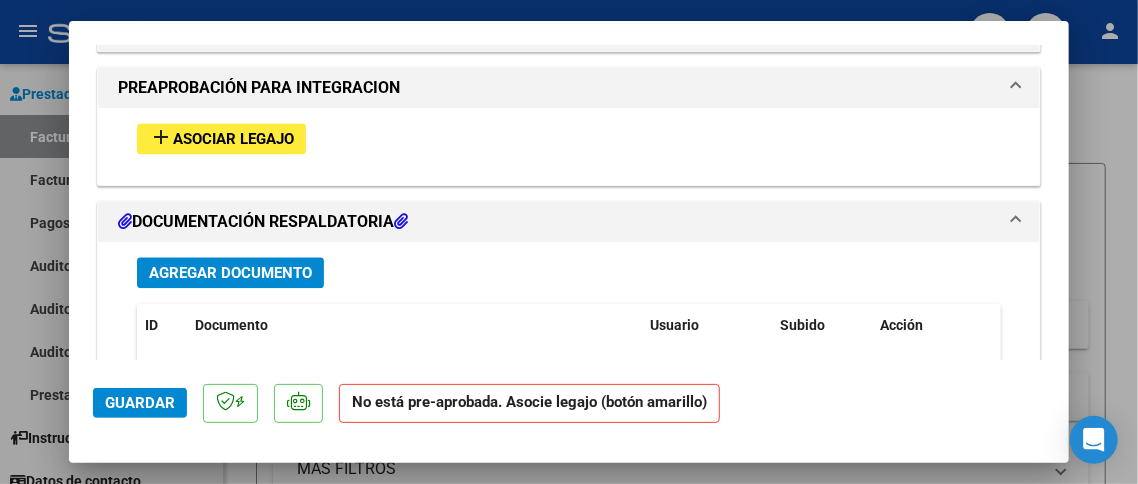 click on "Asociar Legajo" at bounding box center [233, 139] 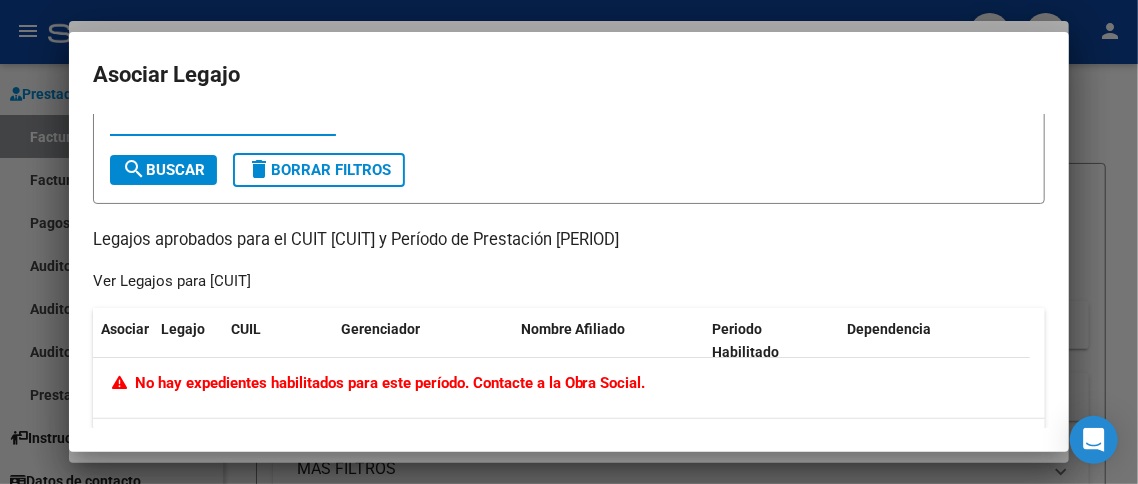 scroll, scrollTop: 0, scrollLeft: 0, axis: both 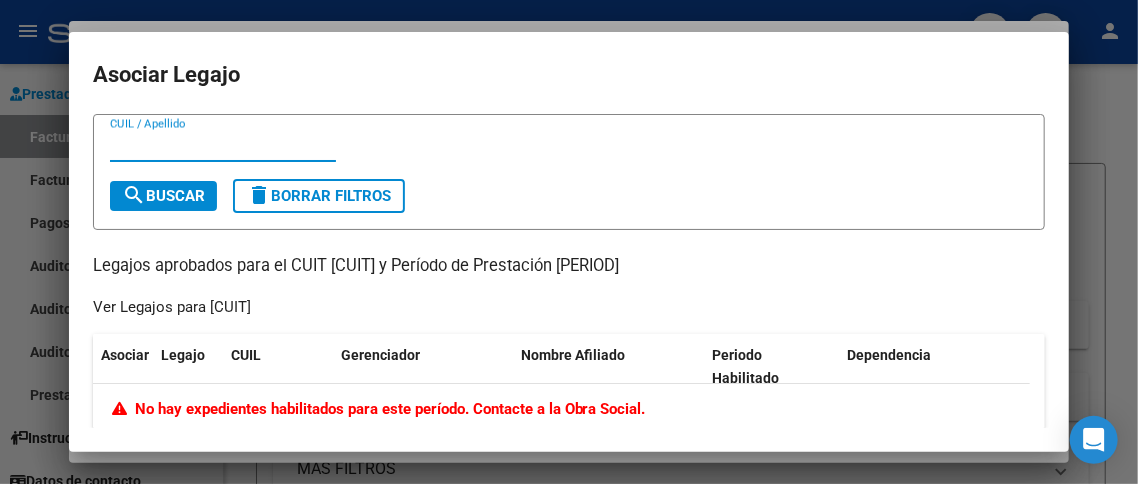 click at bounding box center (569, 242) 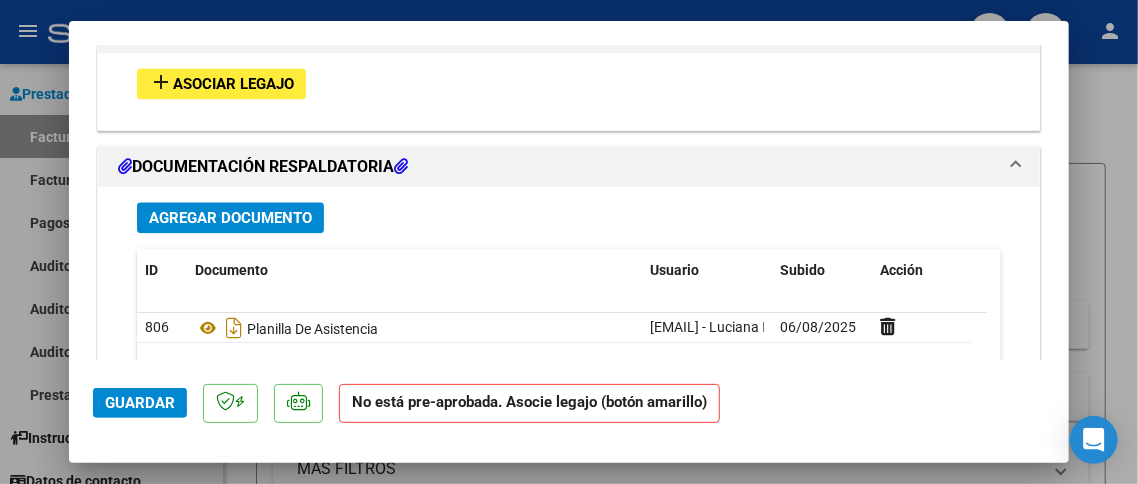scroll, scrollTop: 1677, scrollLeft: 0, axis: vertical 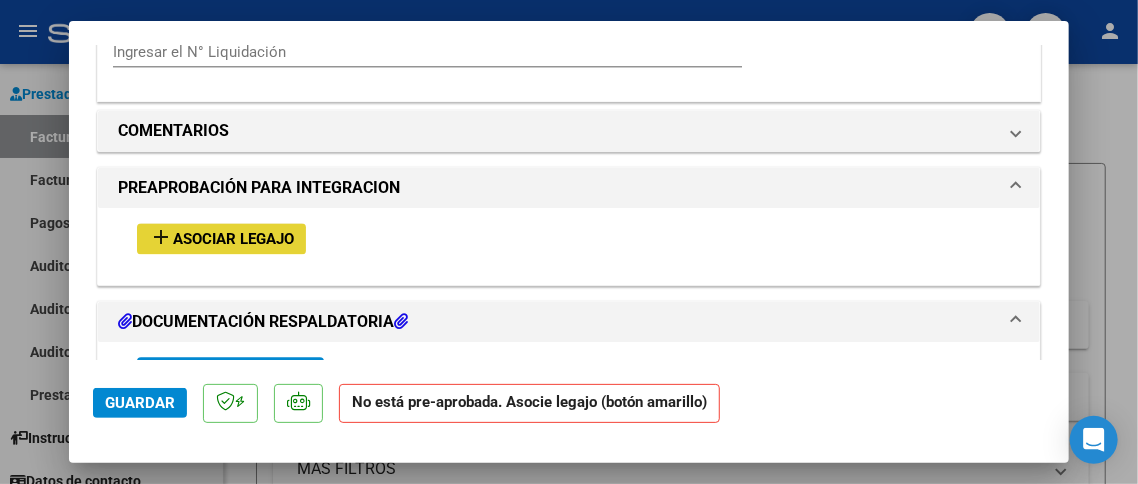 click on "Asociar Legajo" at bounding box center (233, 239) 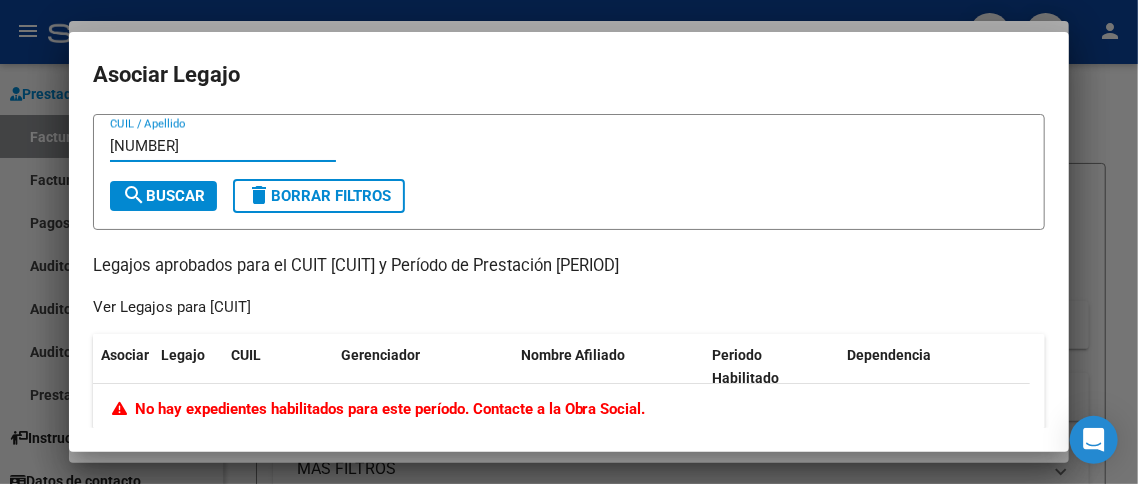 click on "search  Buscar" at bounding box center [163, 196] 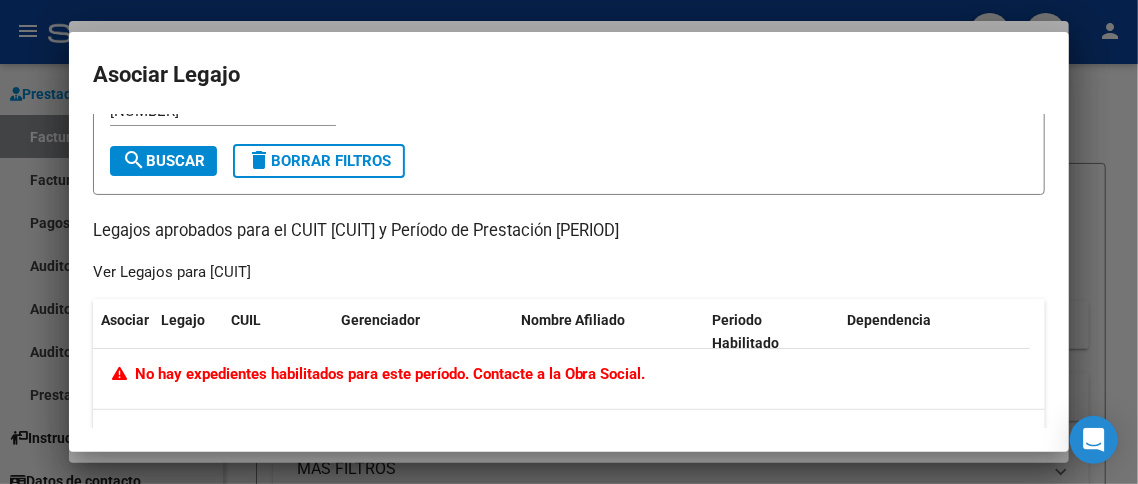 scroll, scrollTop: 0, scrollLeft: 0, axis: both 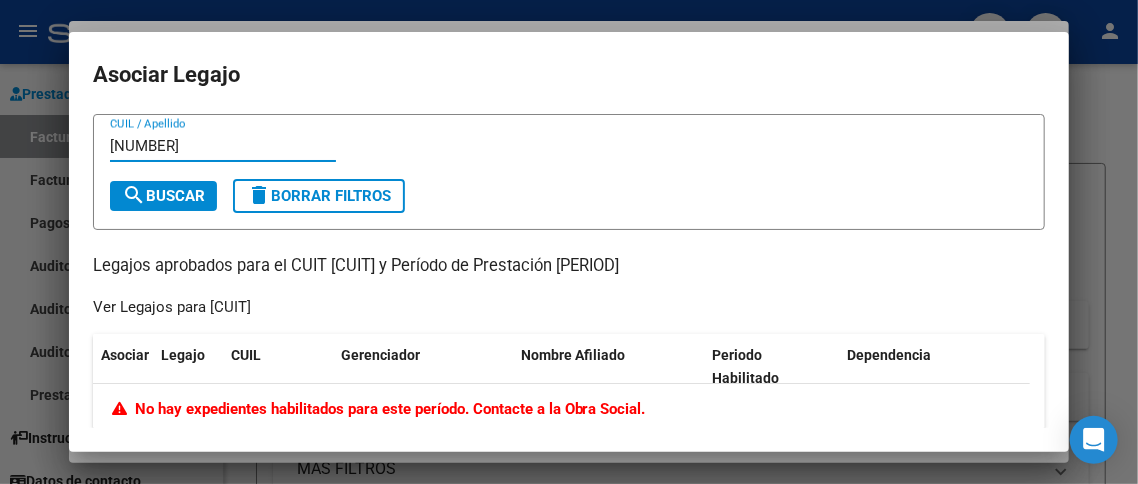 click on "[NUMBER]" at bounding box center (223, 146) 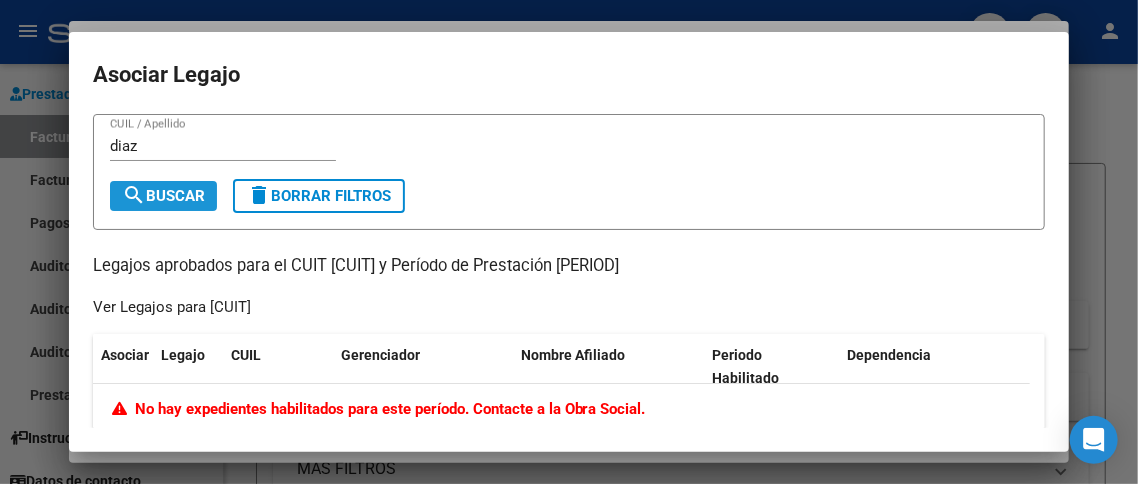 click on "search  Buscar" at bounding box center [163, 196] 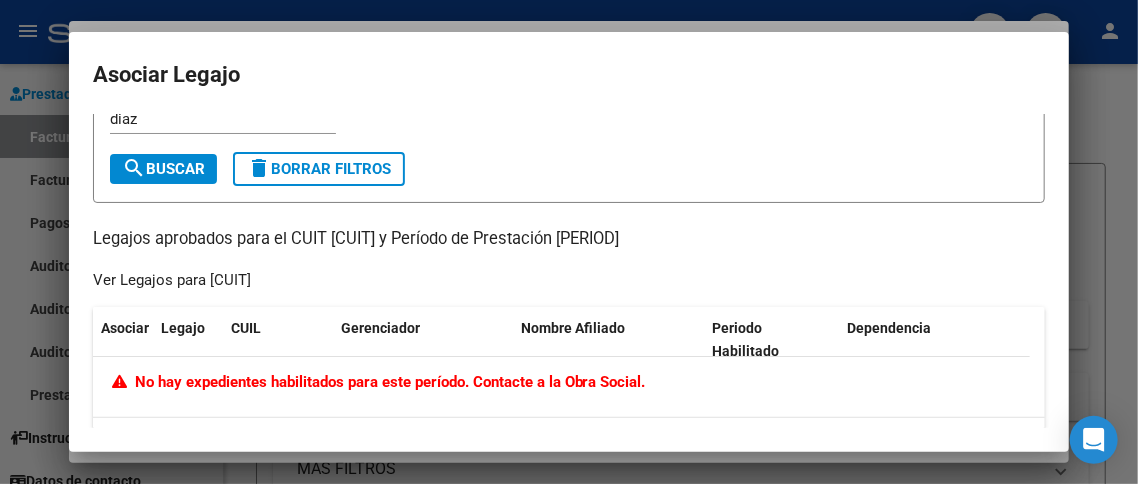 scroll, scrollTop: 0, scrollLeft: 0, axis: both 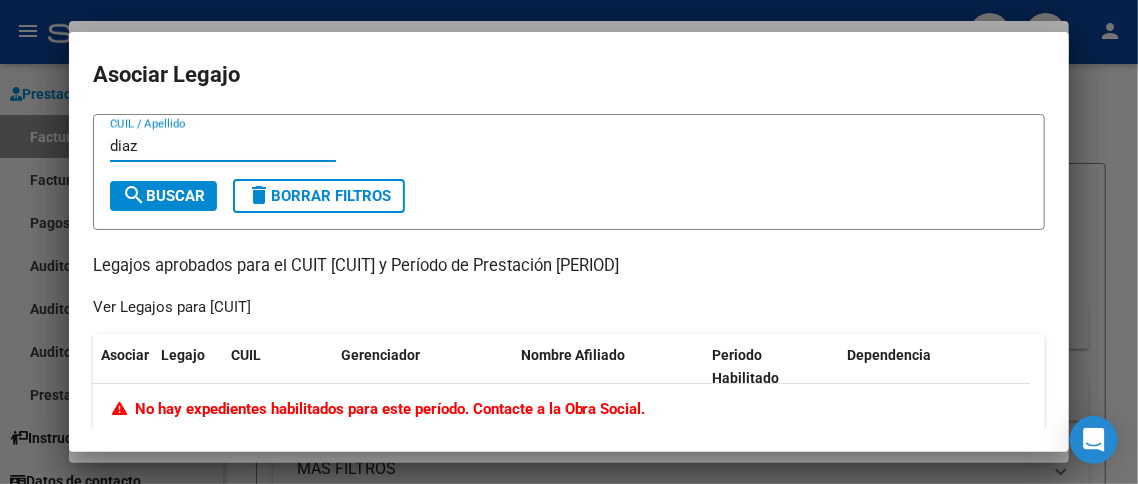 drag, startPoint x: 163, startPoint y: 144, endPoint x: 85, endPoint y: 134, distance: 78.63841 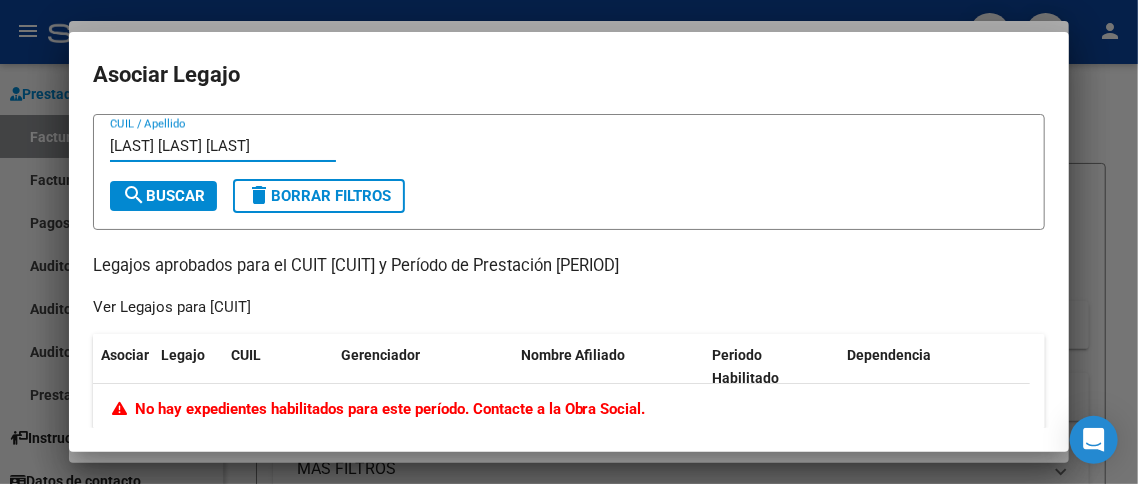 type on "[LAST] [LAST] [LAST]" 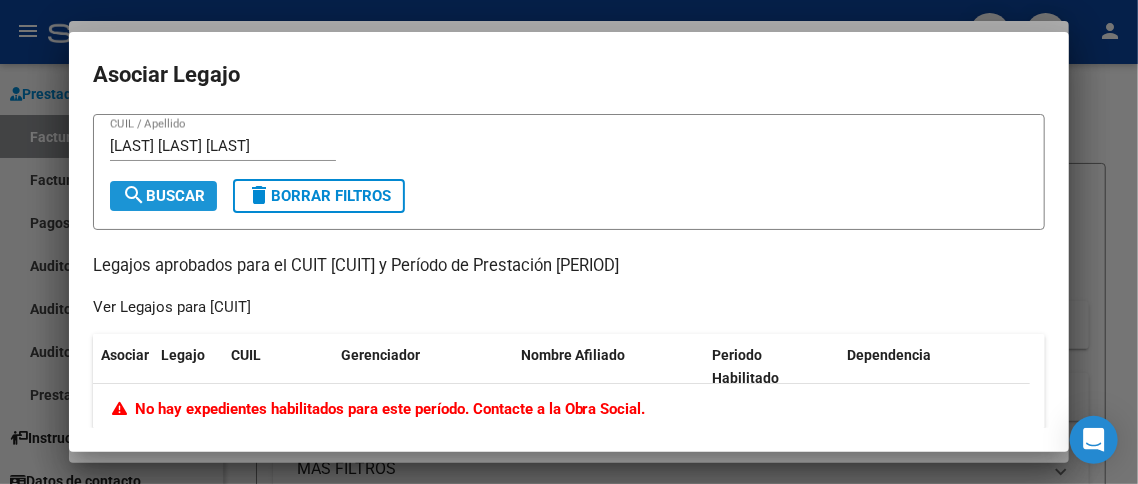 click on "search  Buscar" at bounding box center (163, 196) 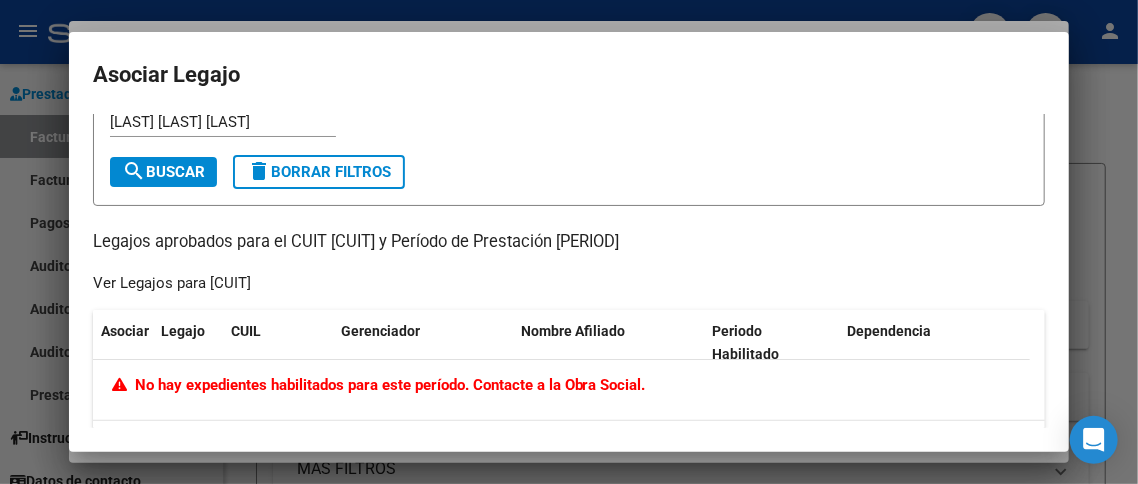 scroll, scrollTop: 0, scrollLeft: 0, axis: both 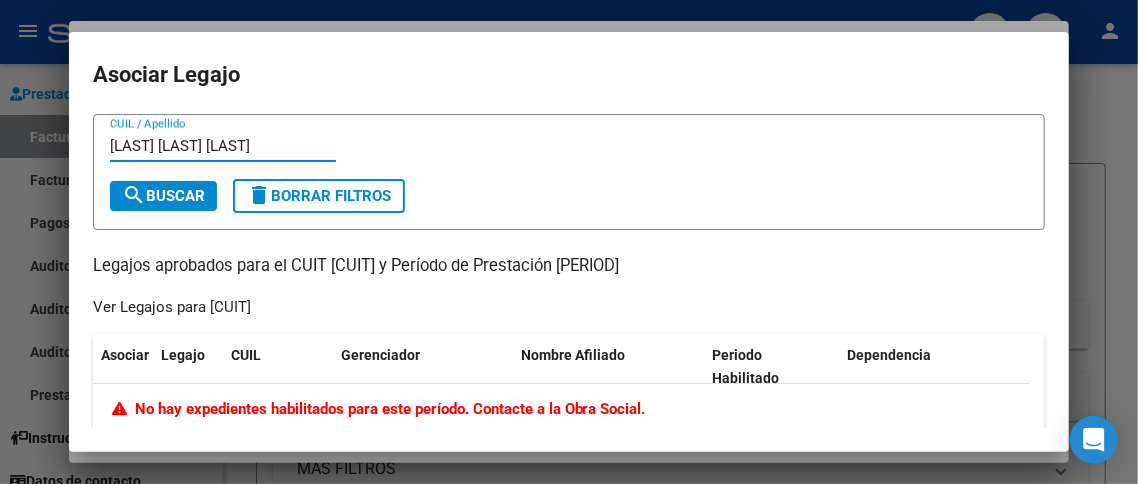 drag, startPoint x: 273, startPoint y: 145, endPoint x: 71, endPoint y: 118, distance: 203.79646 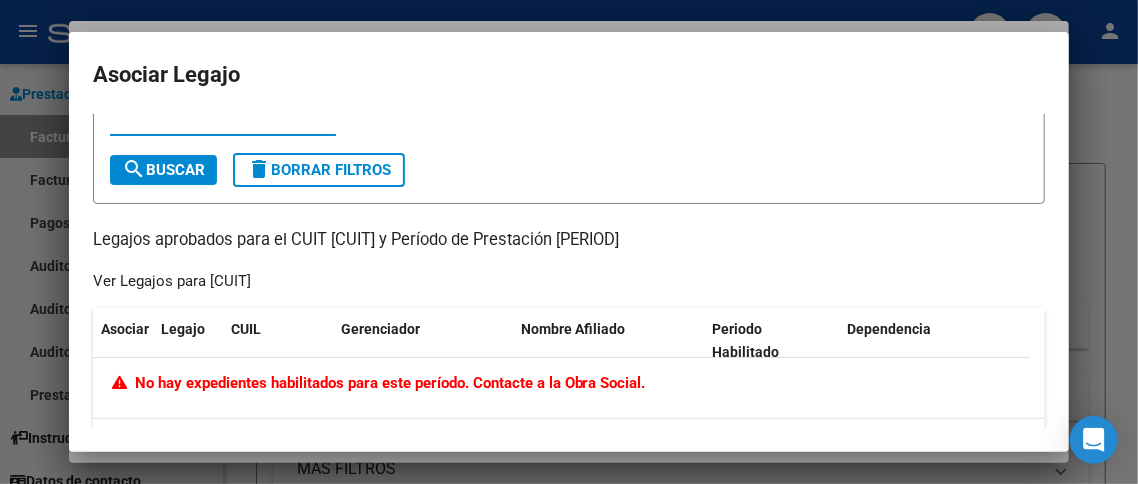 scroll, scrollTop: 0, scrollLeft: 0, axis: both 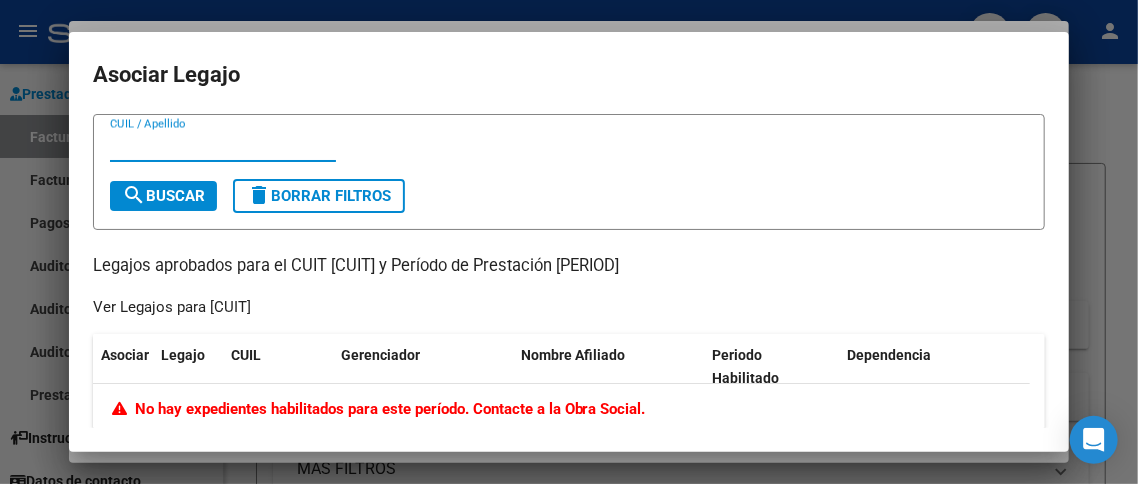 type 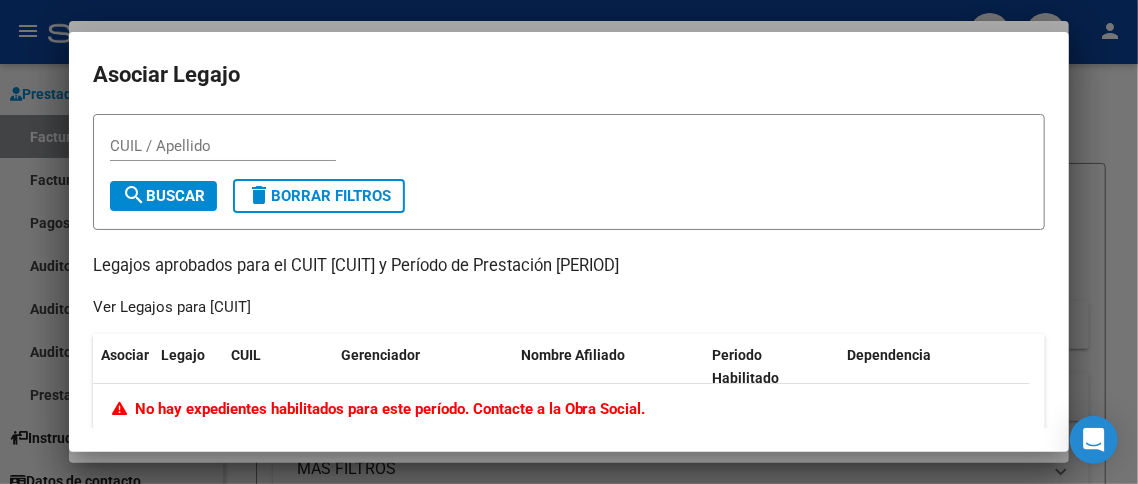 click at bounding box center (569, 242) 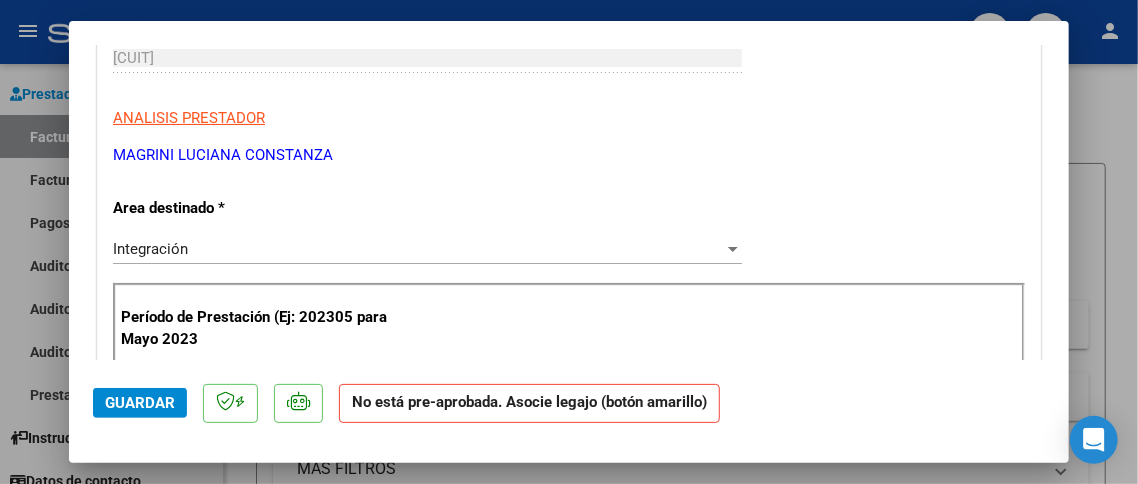scroll, scrollTop: 400, scrollLeft: 0, axis: vertical 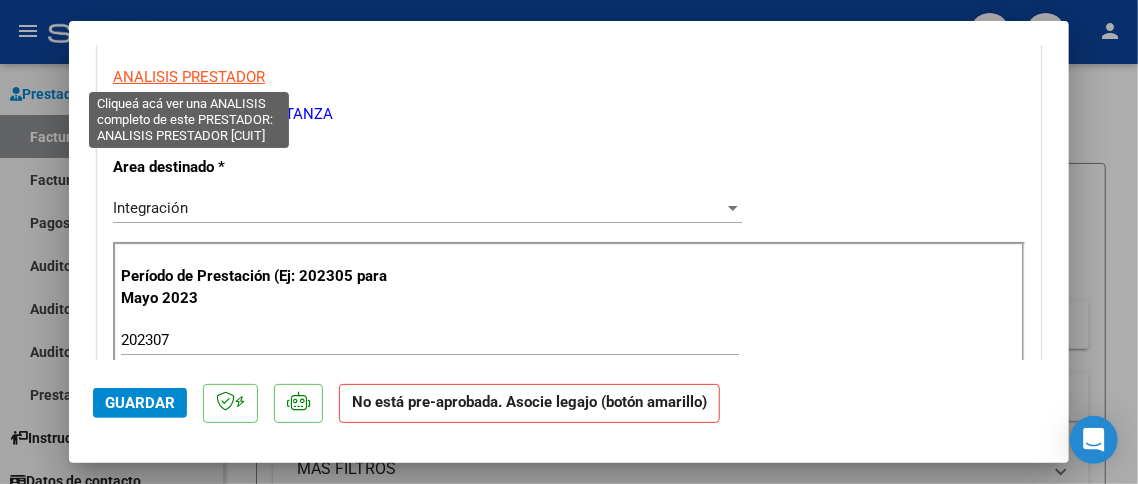 click on "ANALISIS PRESTADOR" at bounding box center [189, 77] 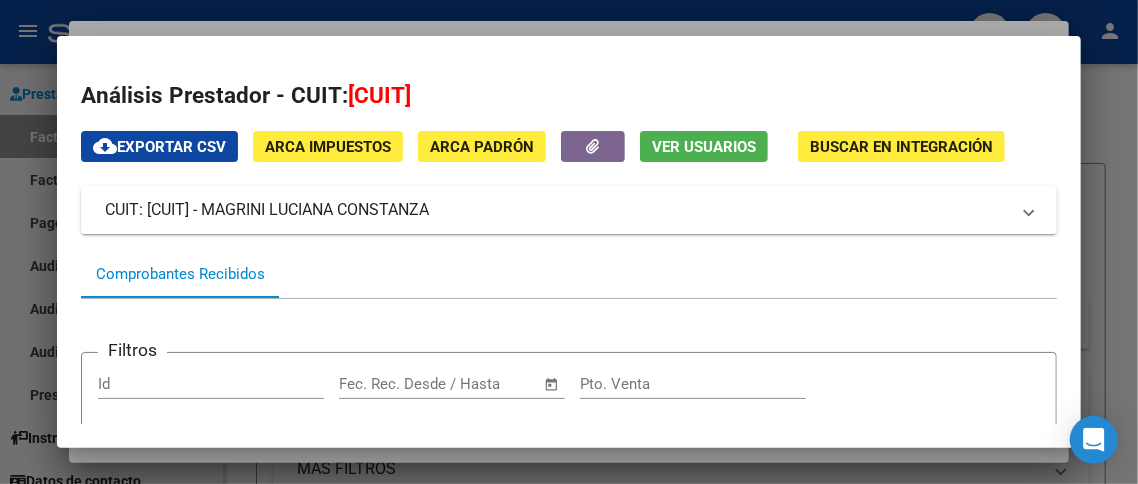 click at bounding box center (569, 242) 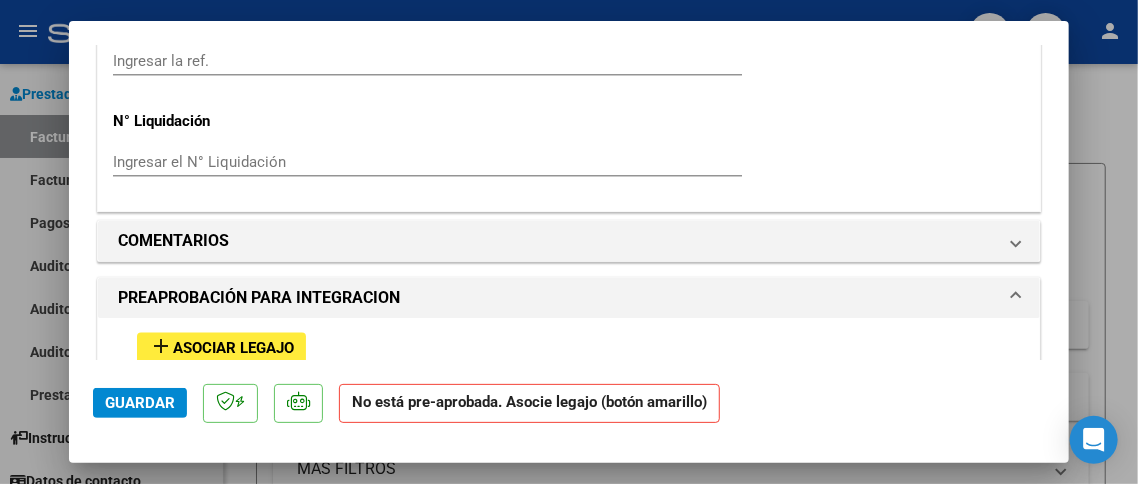 scroll, scrollTop: 1477, scrollLeft: 0, axis: vertical 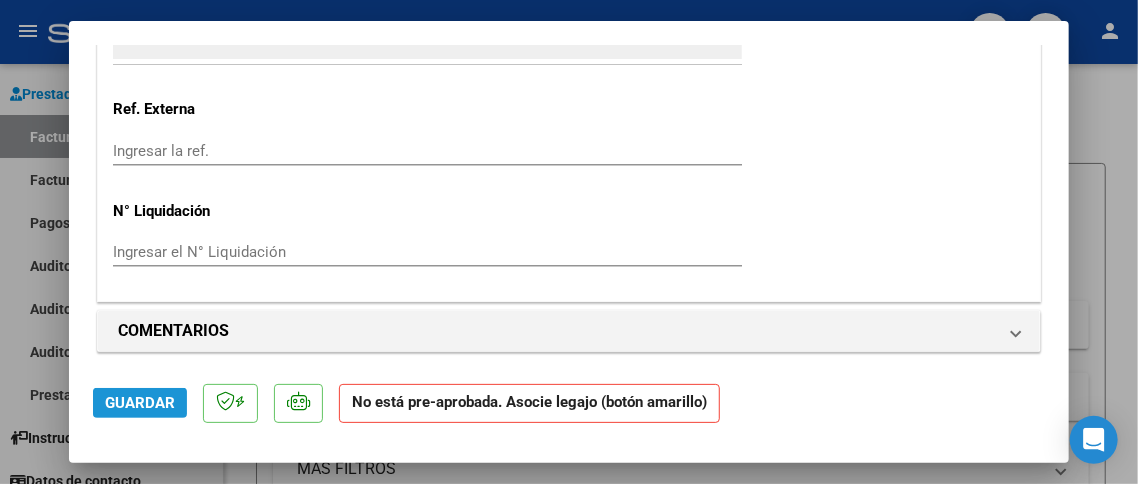 click on "Guardar" 